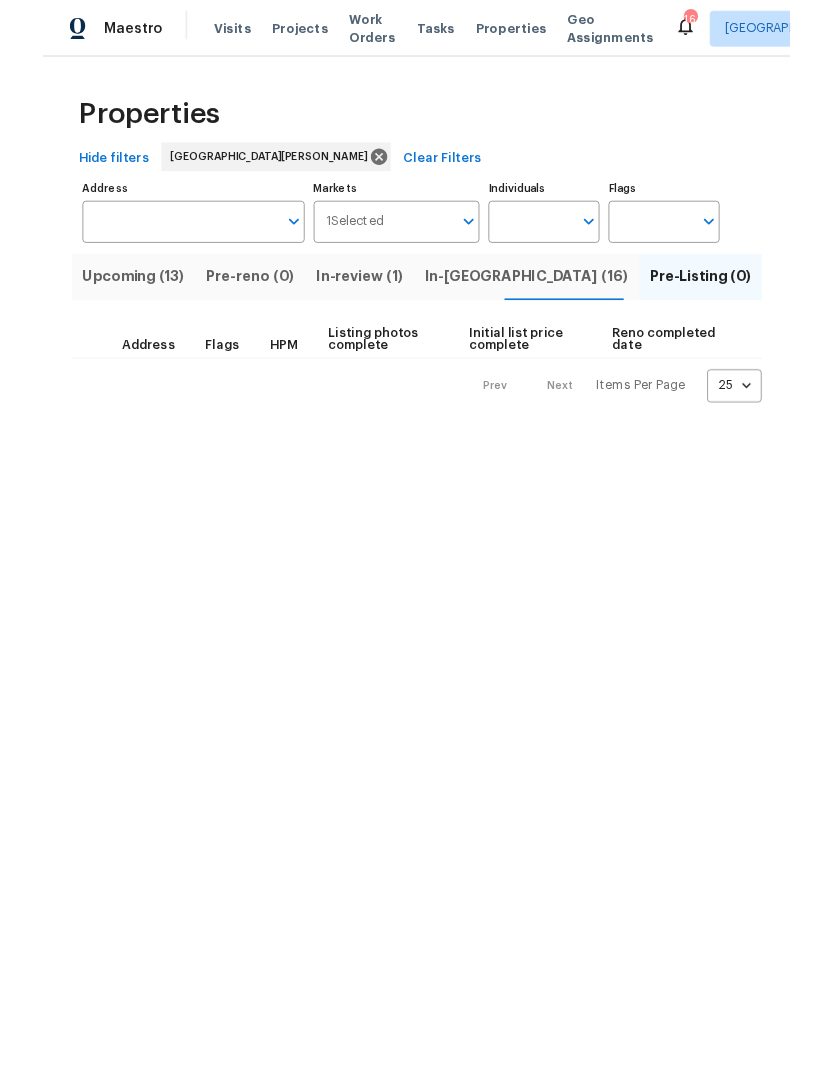 scroll, scrollTop: 0, scrollLeft: 0, axis: both 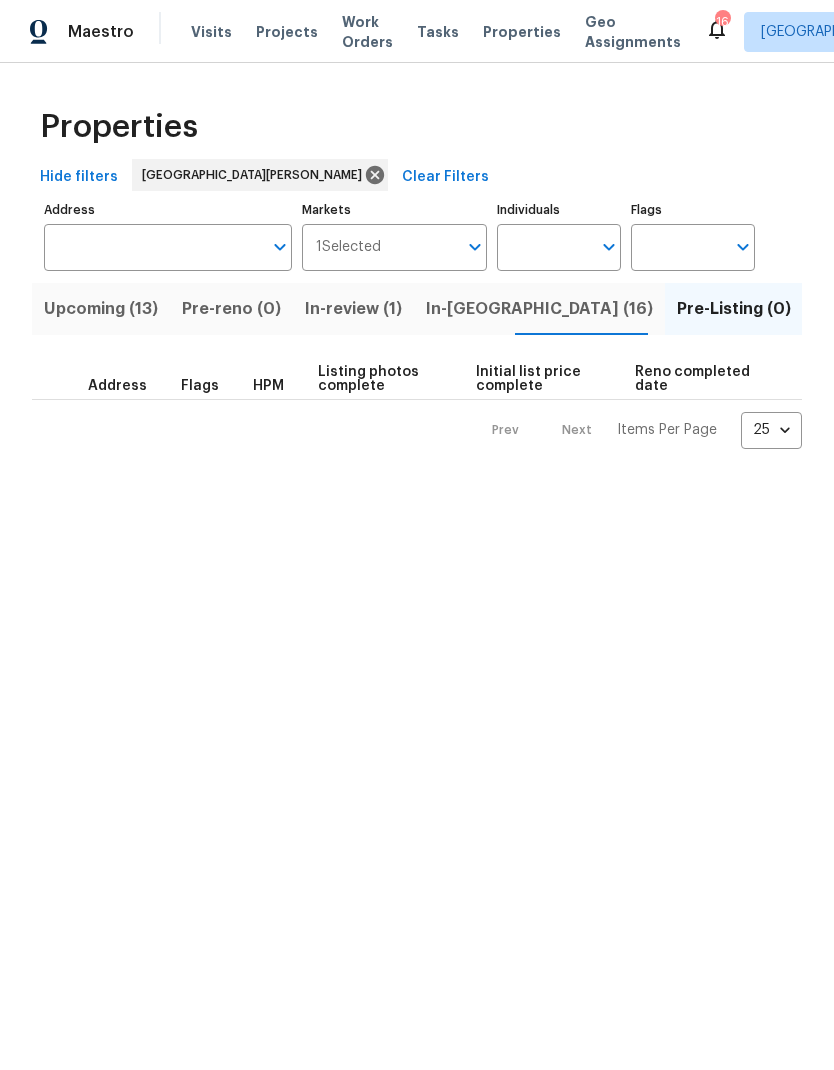 click on "In-[GEOGRAPHIC_DATA] (16)" at bounding box center (539, 309) 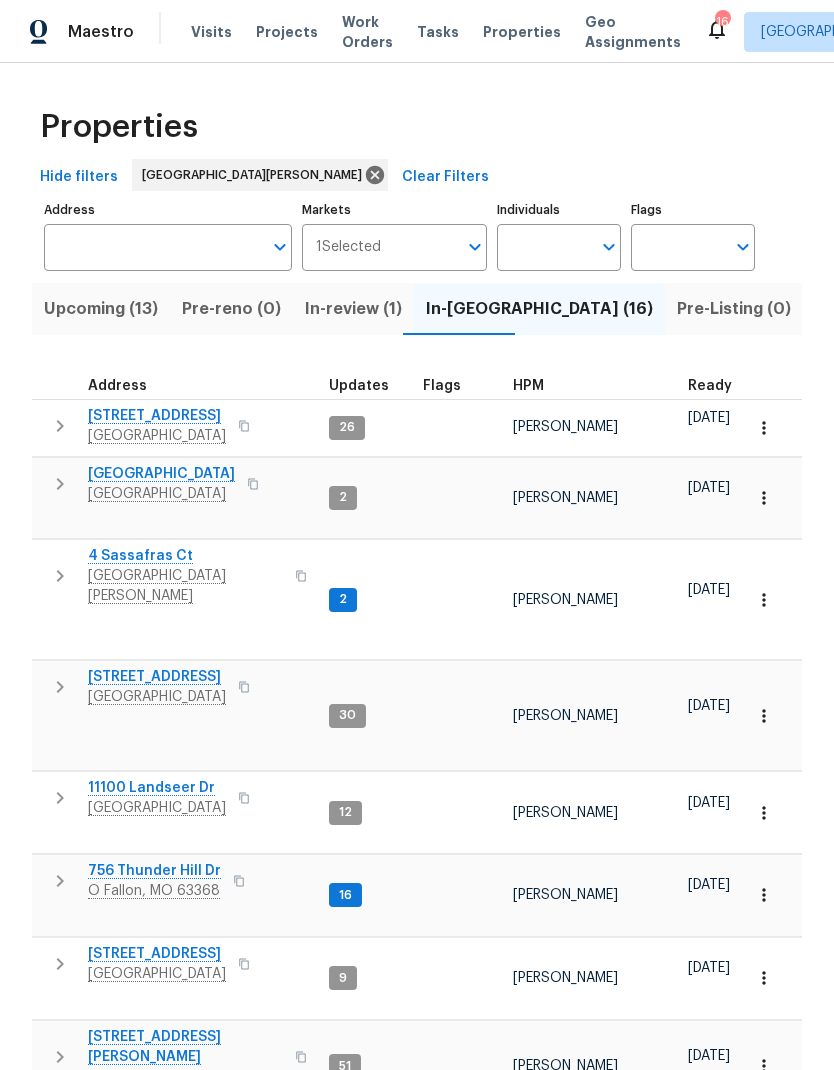 click on "Visits" at bounding box center (211, 32) 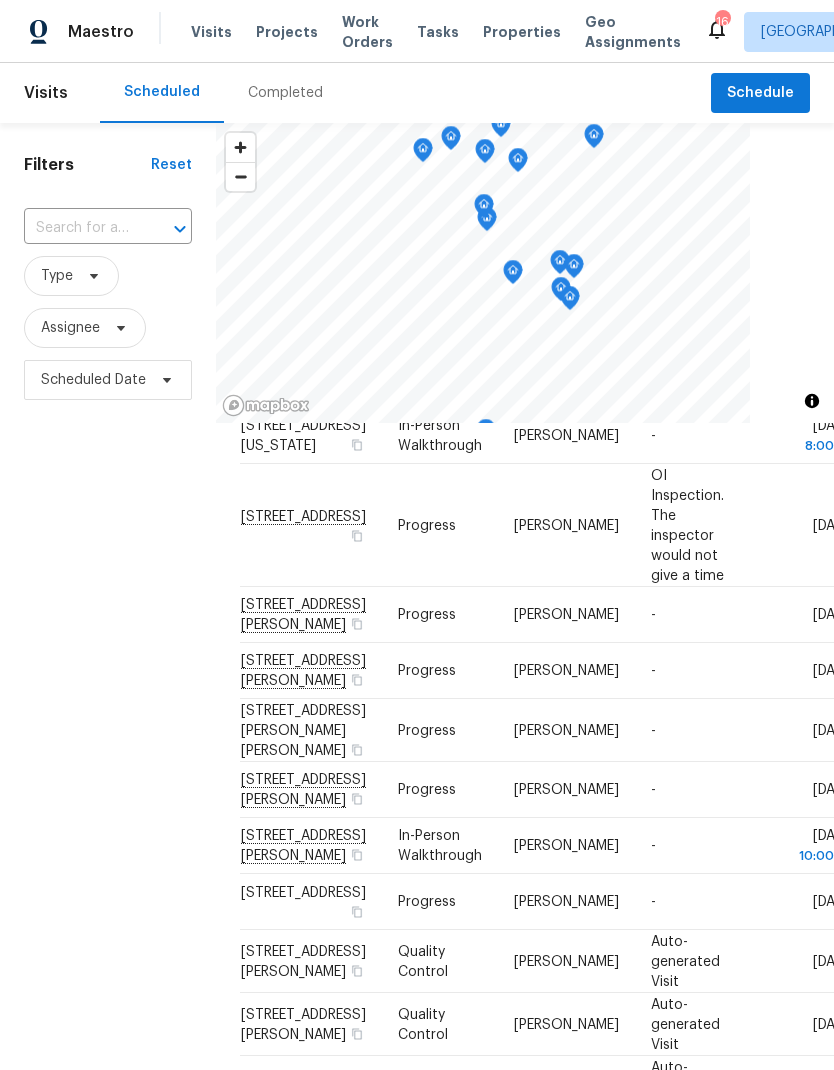 scroll, scrollTop: 146, scrollLeft: 0, axis: vertical 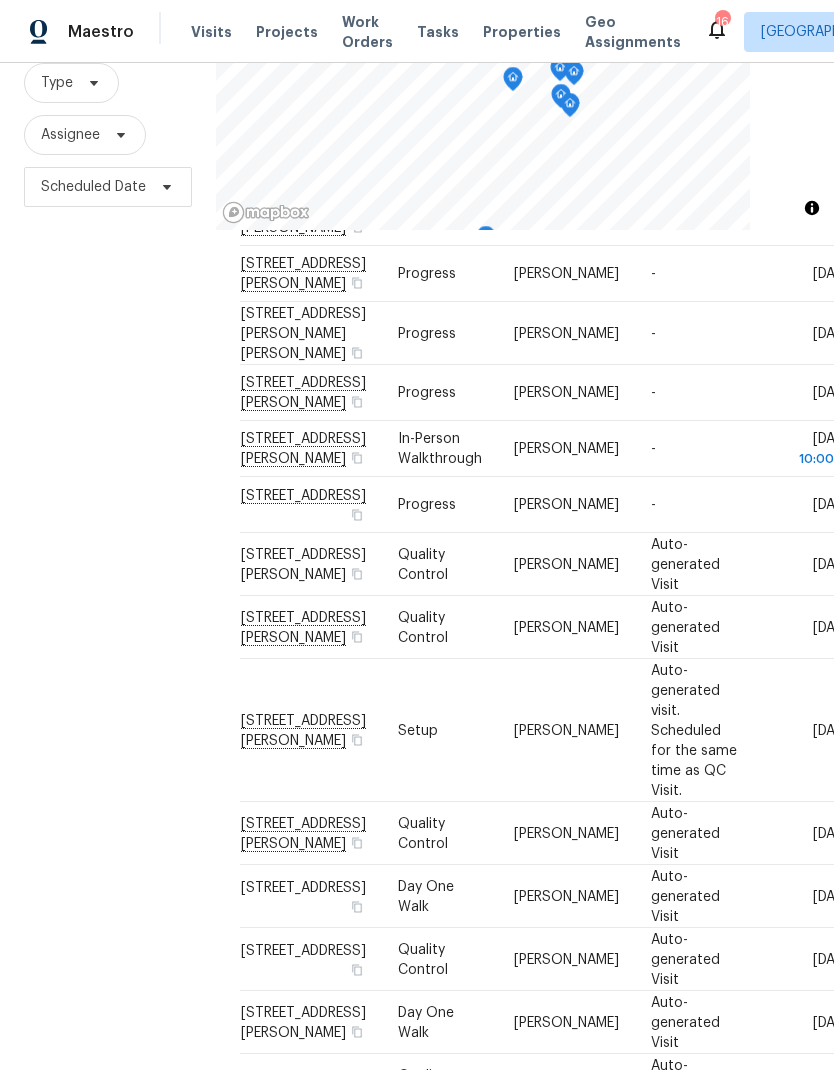 click on "[DATE]" at bounding box center (805, 274) 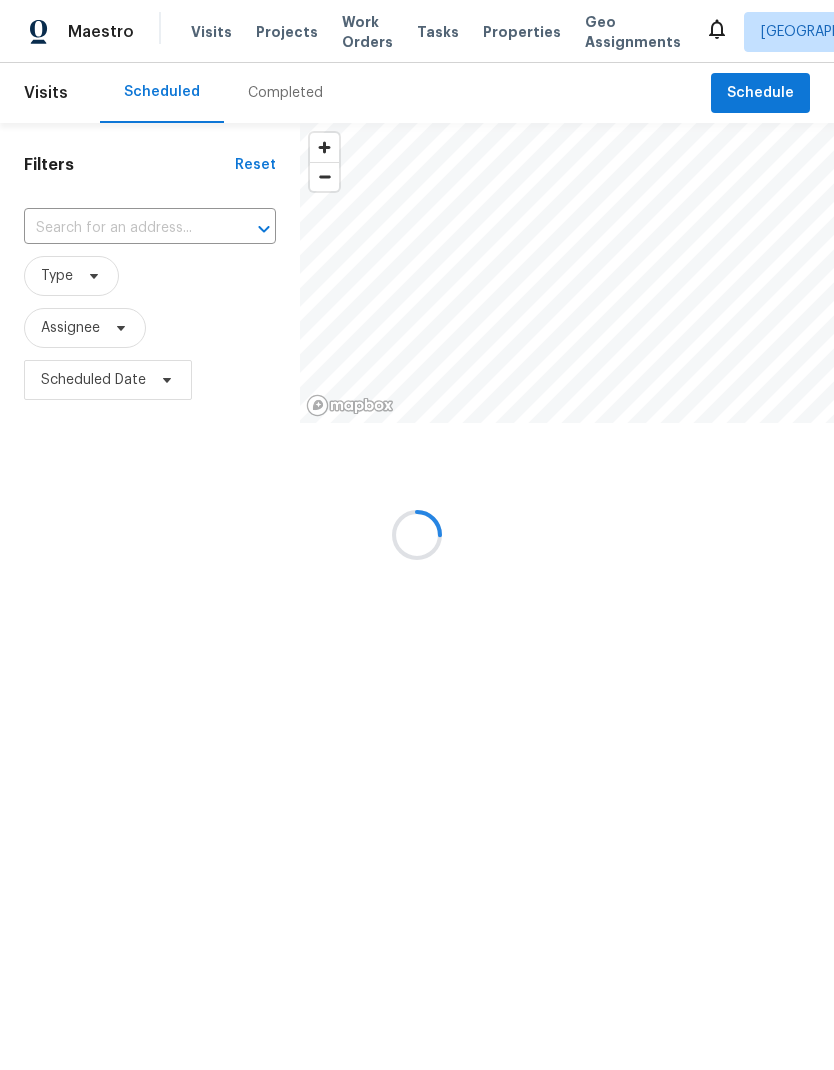 scroll, scrollTop: 0, scrollLeft: 0, axis: both 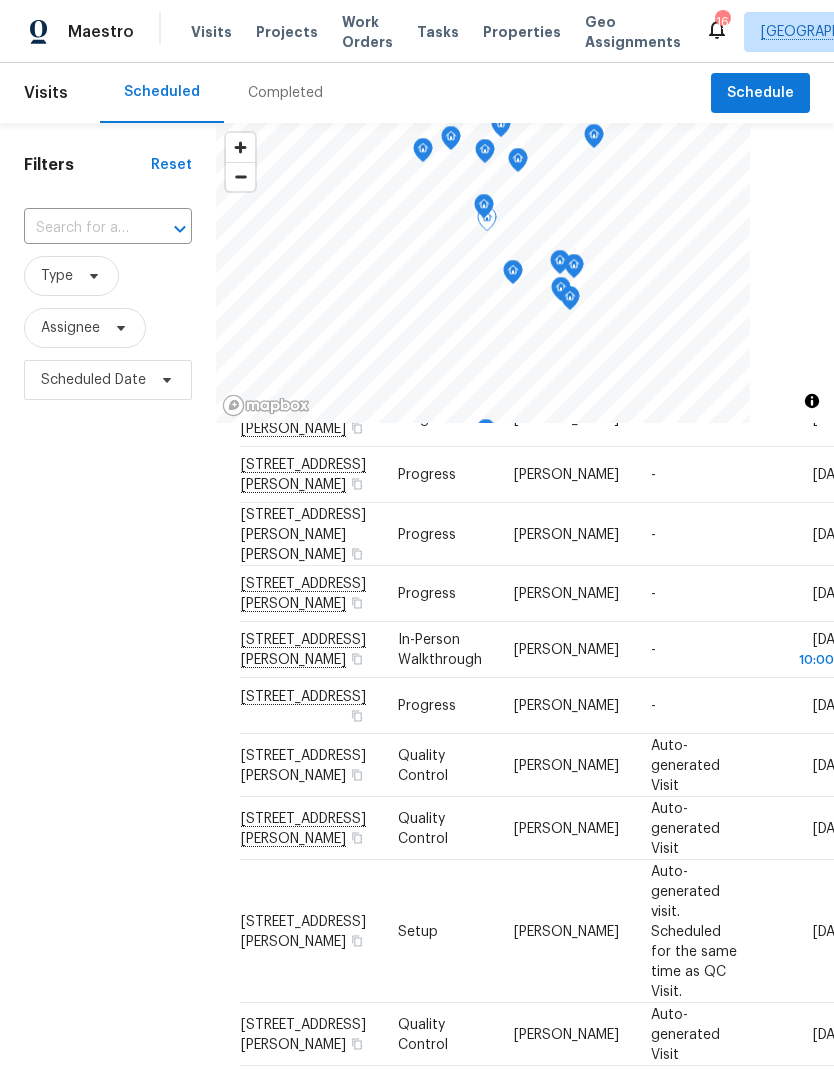 click 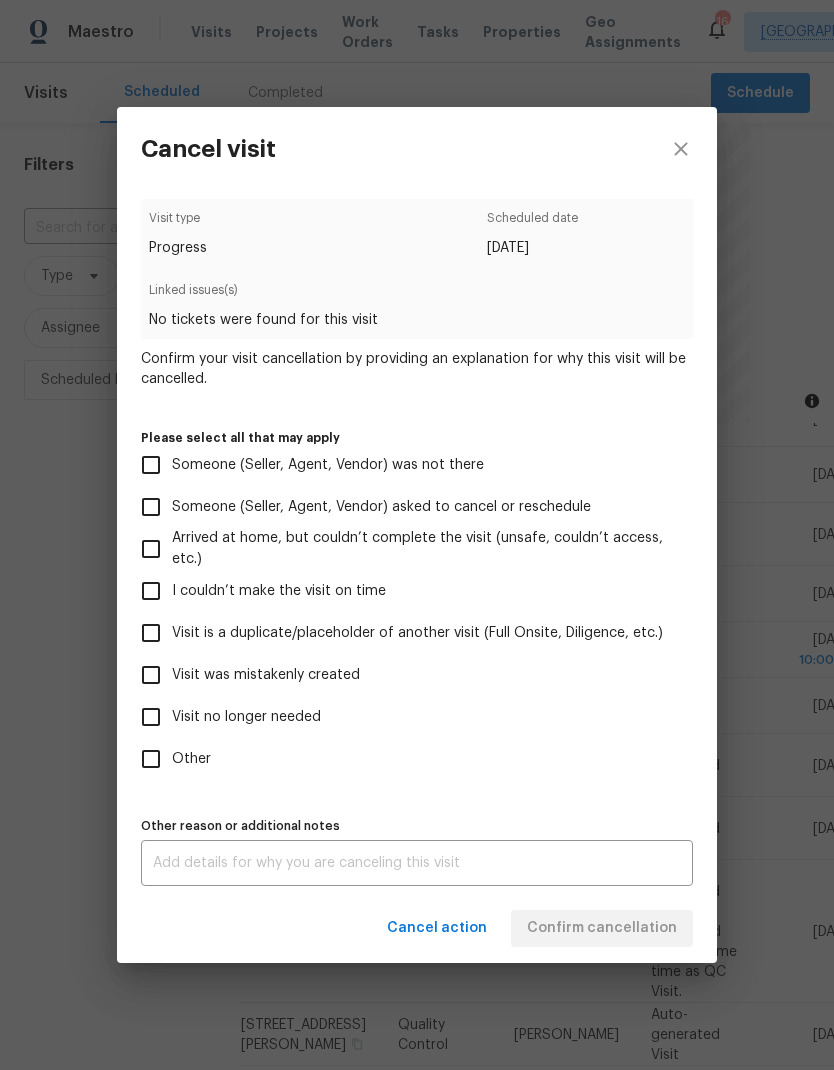 click on "Visit was mistakenly created" at bounding box center [266, 675] 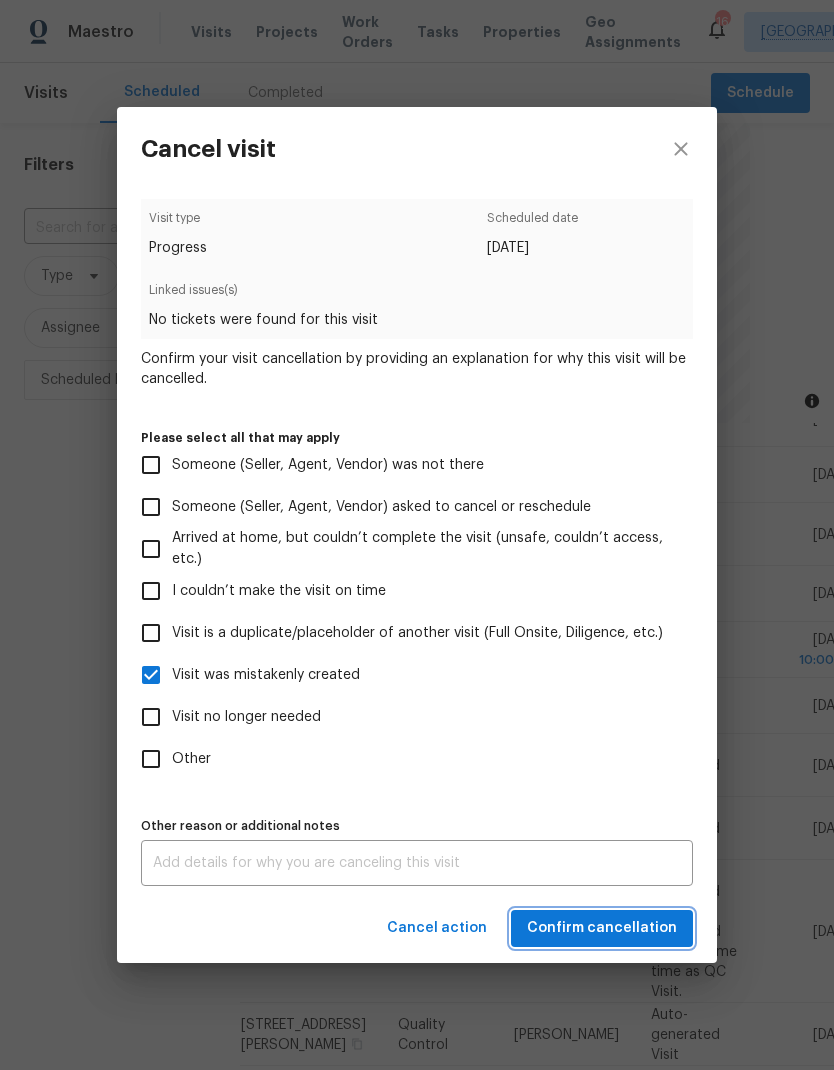 click on "Confirm cancellation" at bounding box center (602, 928) 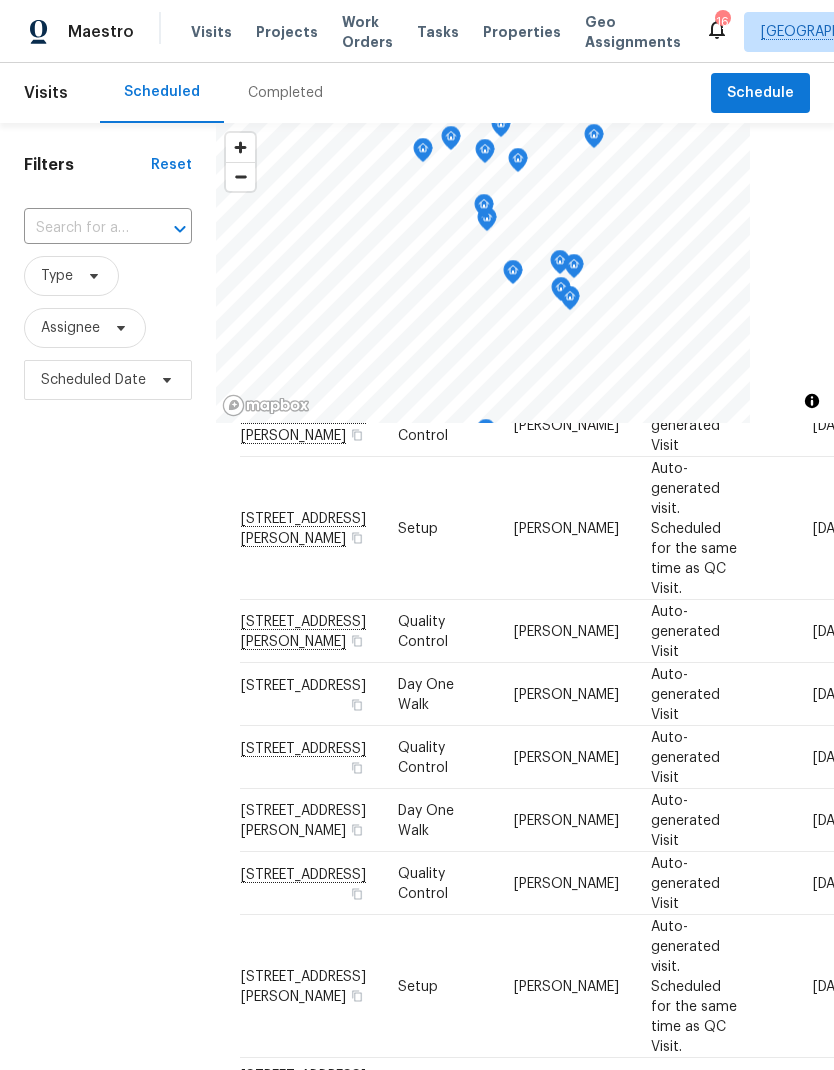 scroll, scrollTop: 786, scrollLeft: 0, axis: vertical 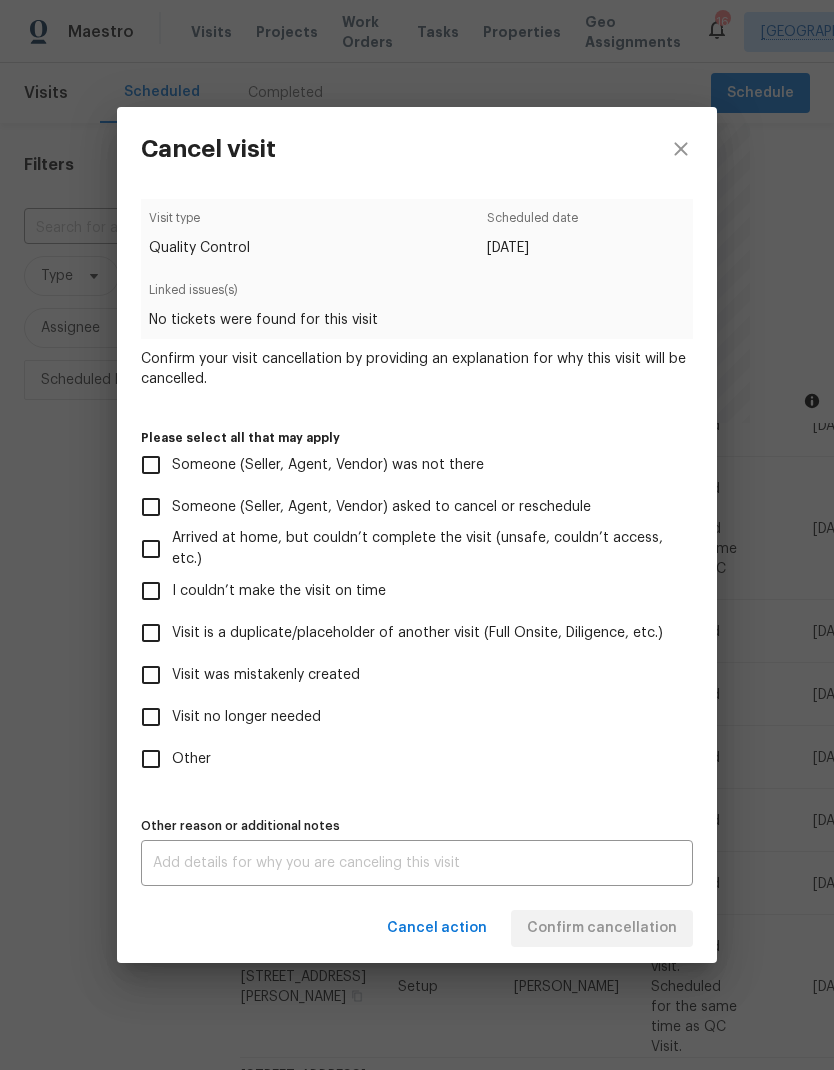 click on "Visit was mistakenly created" at bounding box center (266, 675) 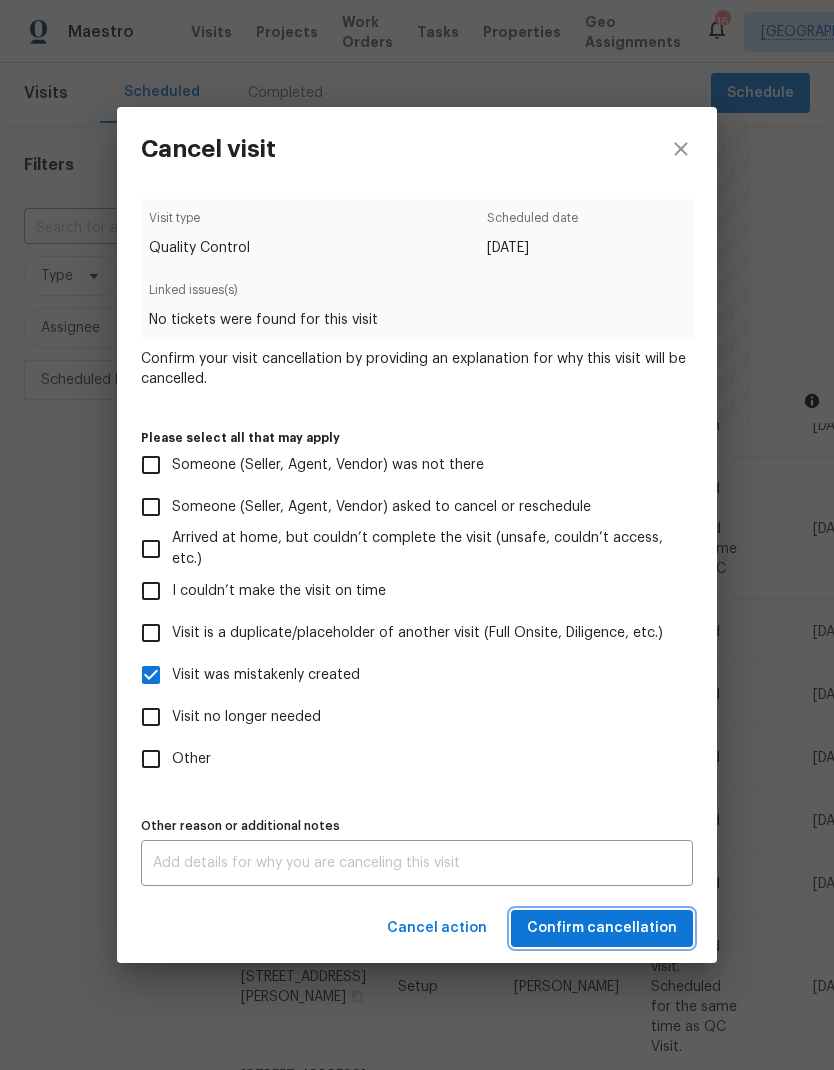 click on "Confirm cancellation" at bounding box center [602, 928] 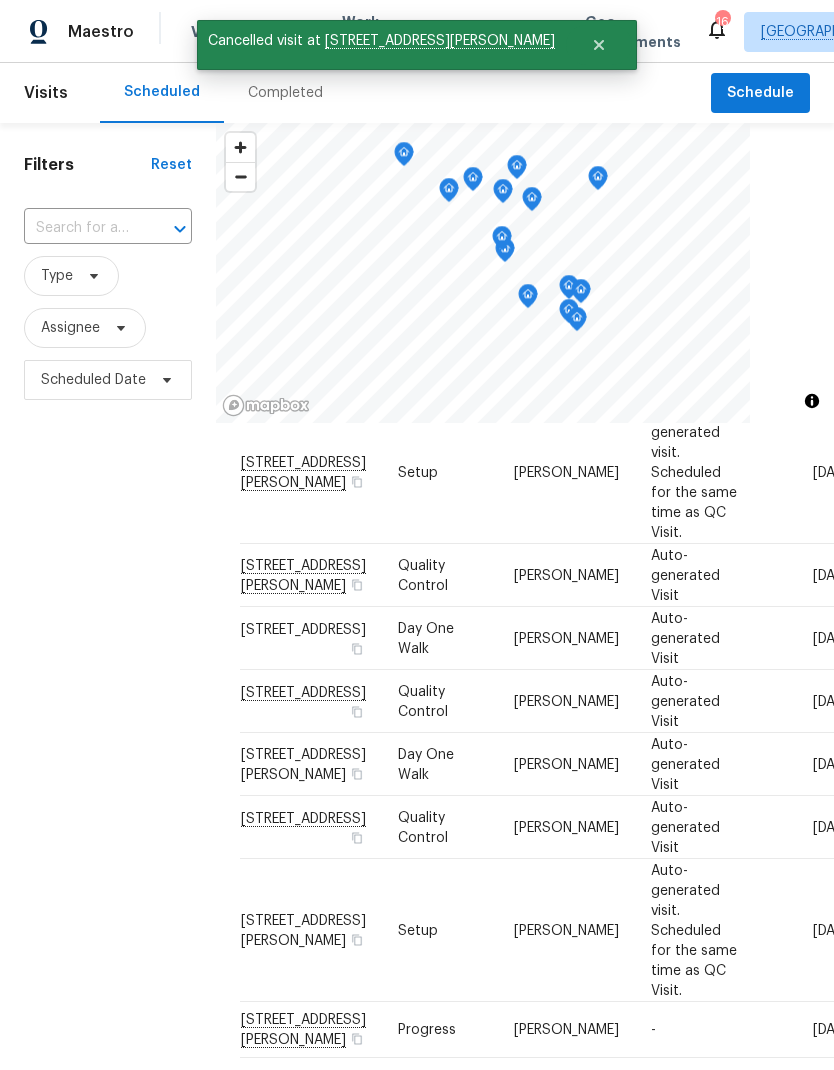 scroll, scrollTop: 1012, scrollLeft: 0, axis: vertical 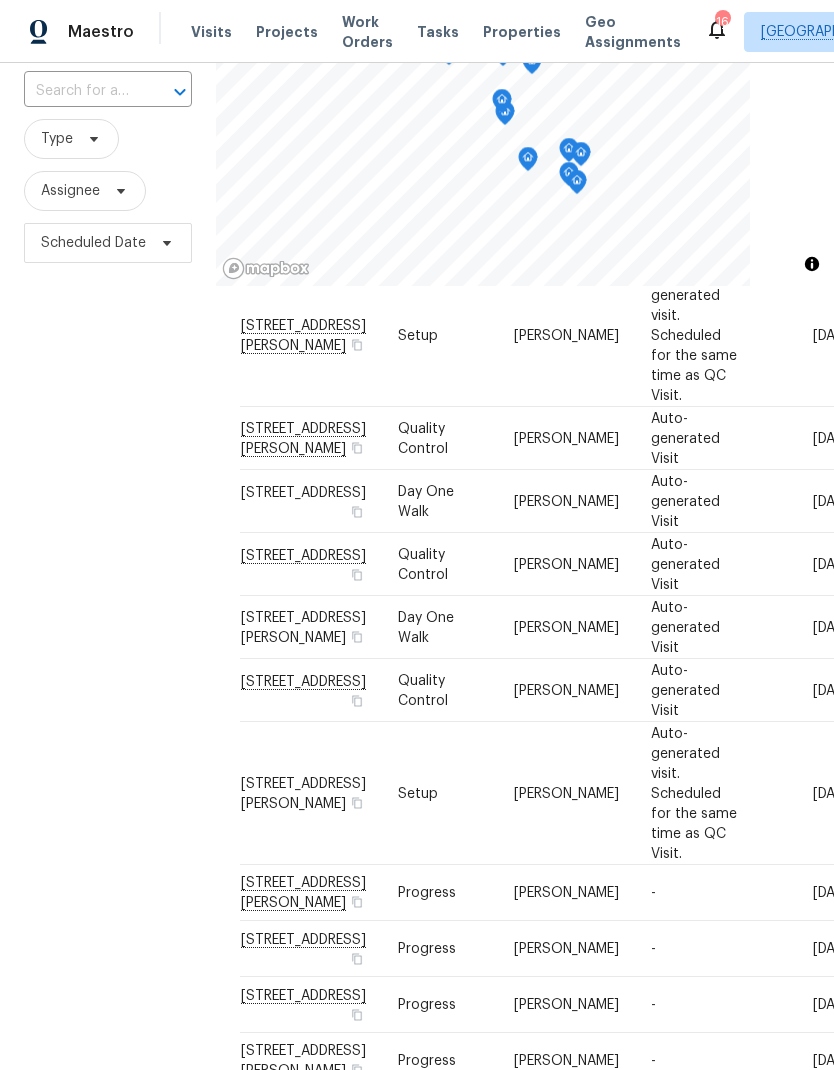 click 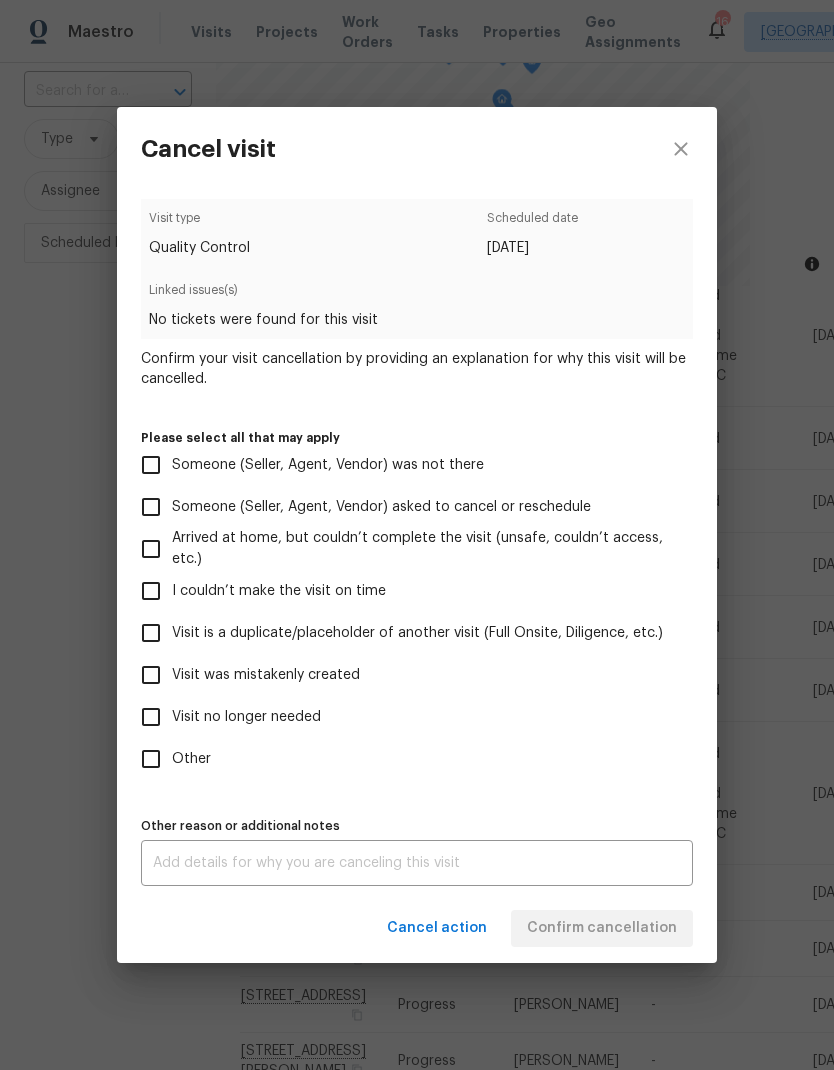 click on "Visit was mistakenly created" at bounding box center (266, 675) 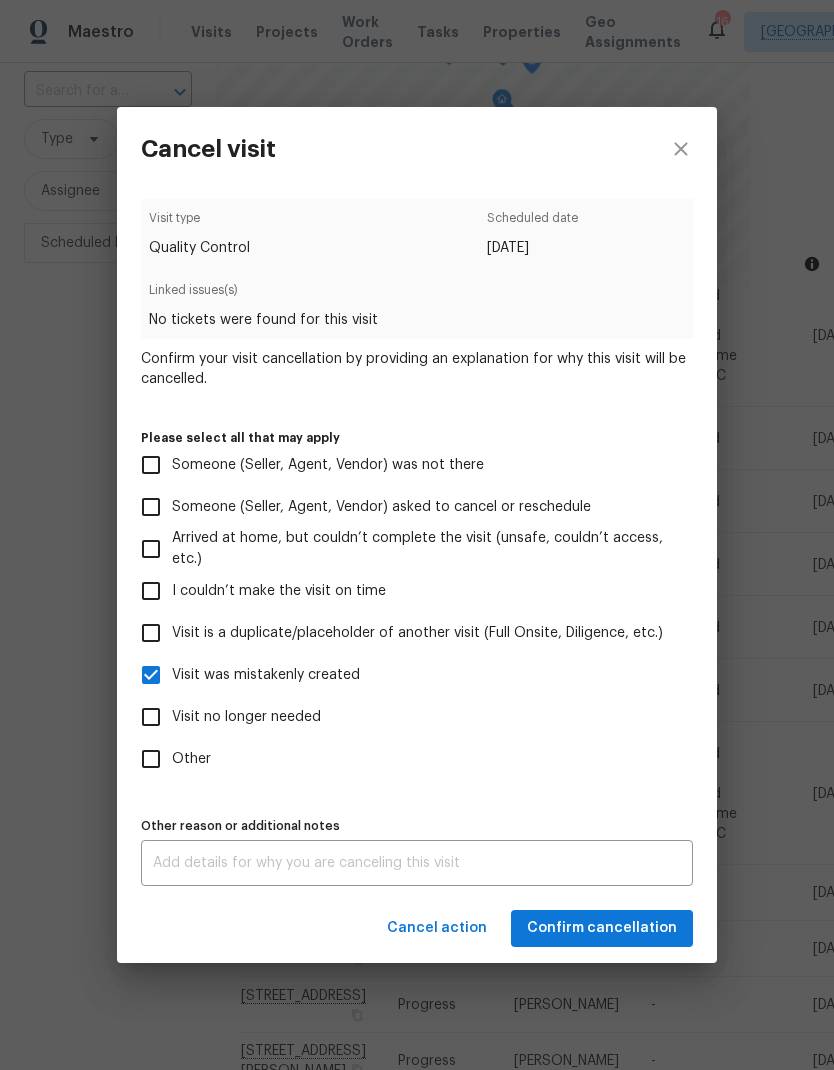 click on "Cancel visit Visit type Quality Control Scheduled date 7/21/2025 Linked issues(s) No tickets were found for this visit Confirm your visit cancellation by providing an explanation for why this visit will be cancelled. Please select all that may apply Someone (Seller, Agent, Vendor) was not there Someone (Seller, Agent, Vendor) asked to cancel or reschedule Arrived at home, but couldn’t complete the visit (unsafe, couldn’t access, etc.) I couldn’t make the visit on time Visit is a duplicate/placeholder of another visit (Full Onsite, Diligence, etc.) Visit was mistakenly created Visit no longer needed Other Other reason or additional notes x Other reason or additional notes Cancel action Confirm cancellation" at bounding box center (417, 535) 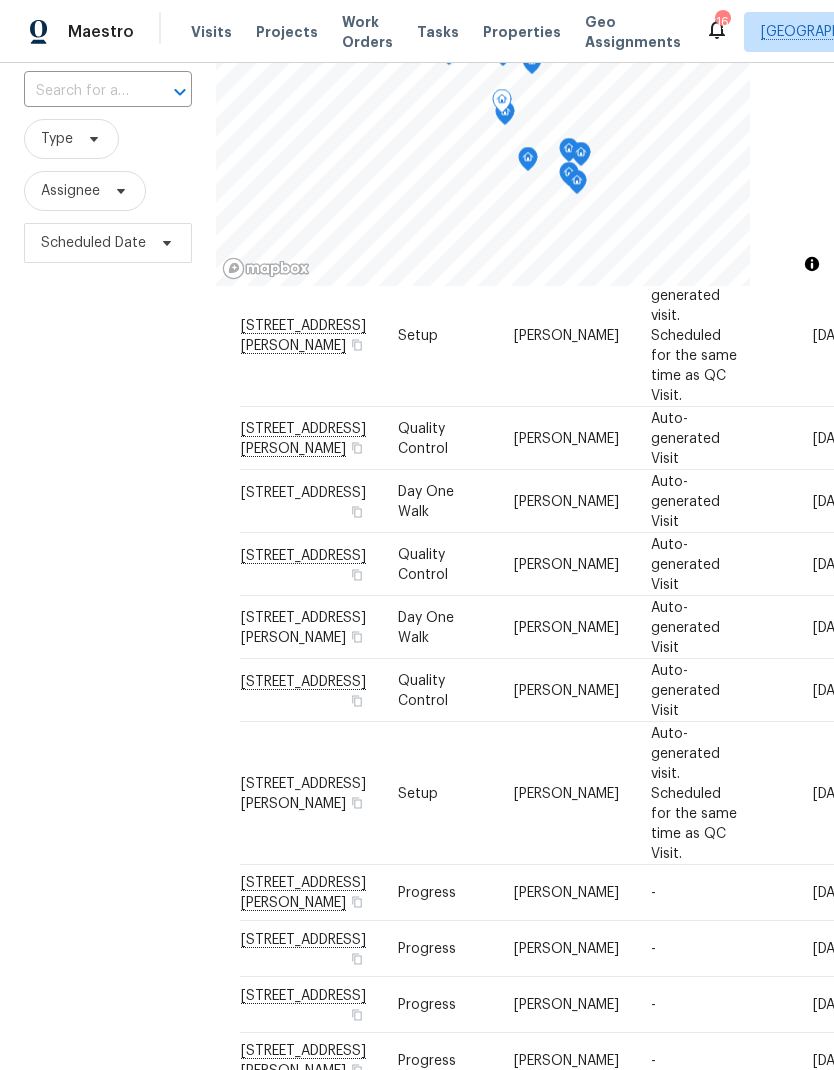 click on "-" at bounding box center (694, 949) 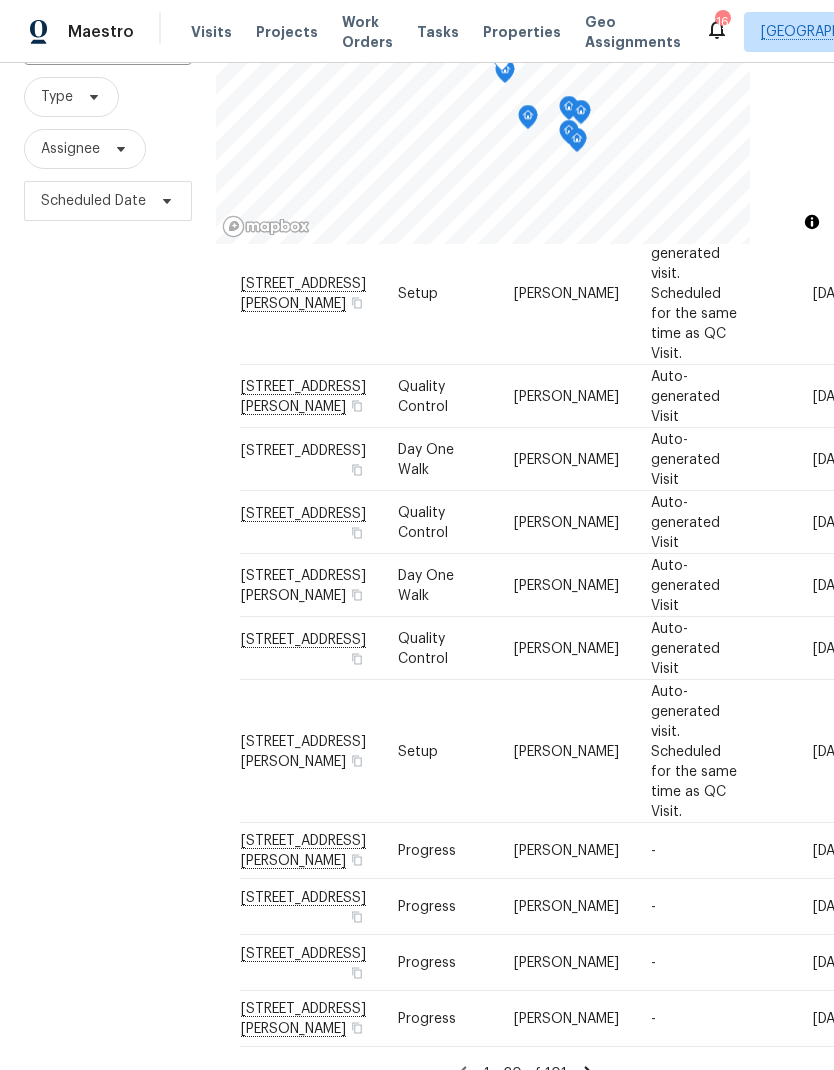 scroll, scrollTop: 180, scrollLeft: 0, axis: vertical 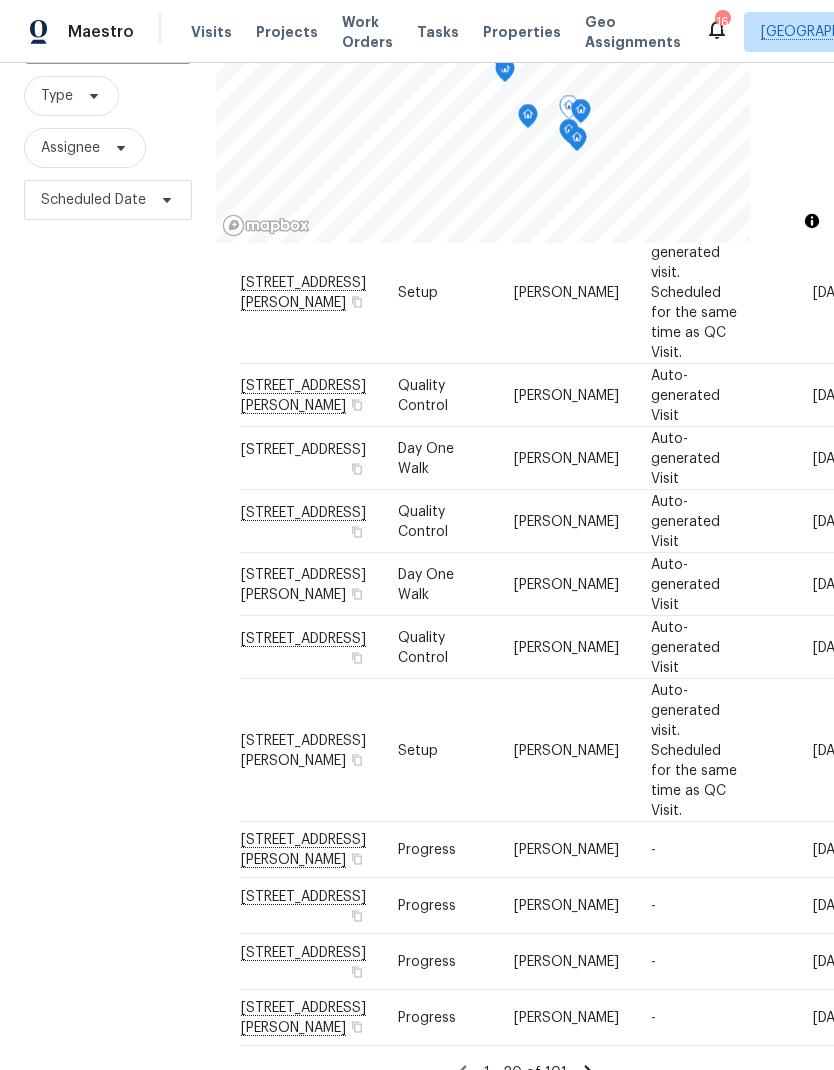 click 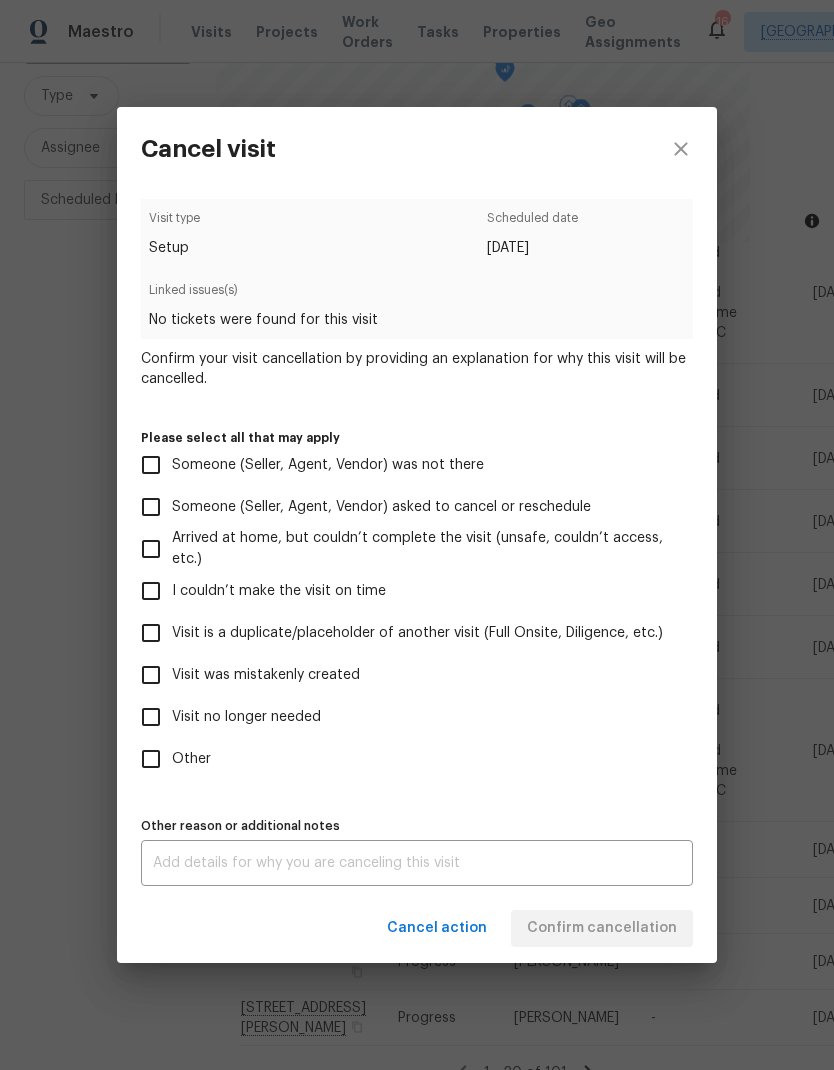 click on "Visit was mistakenly created" at bounding box center [266, 675] 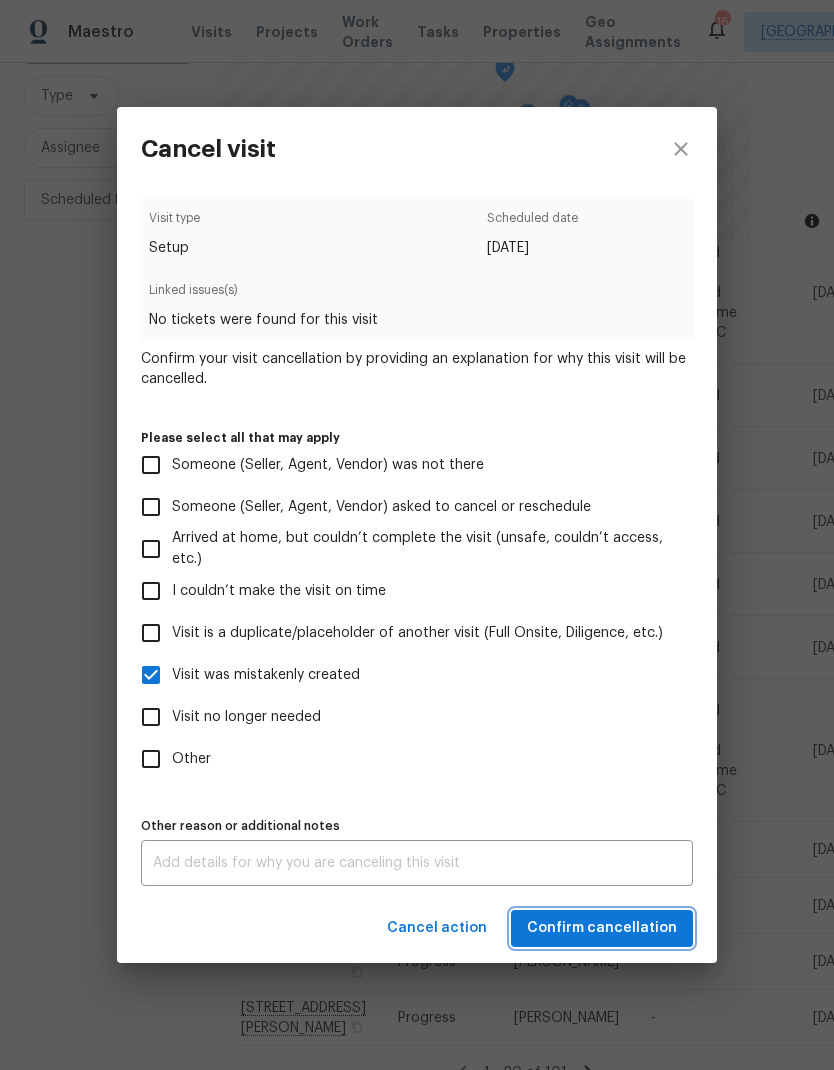 click on "Confirm cancellation" at bounding box center [602, 928] 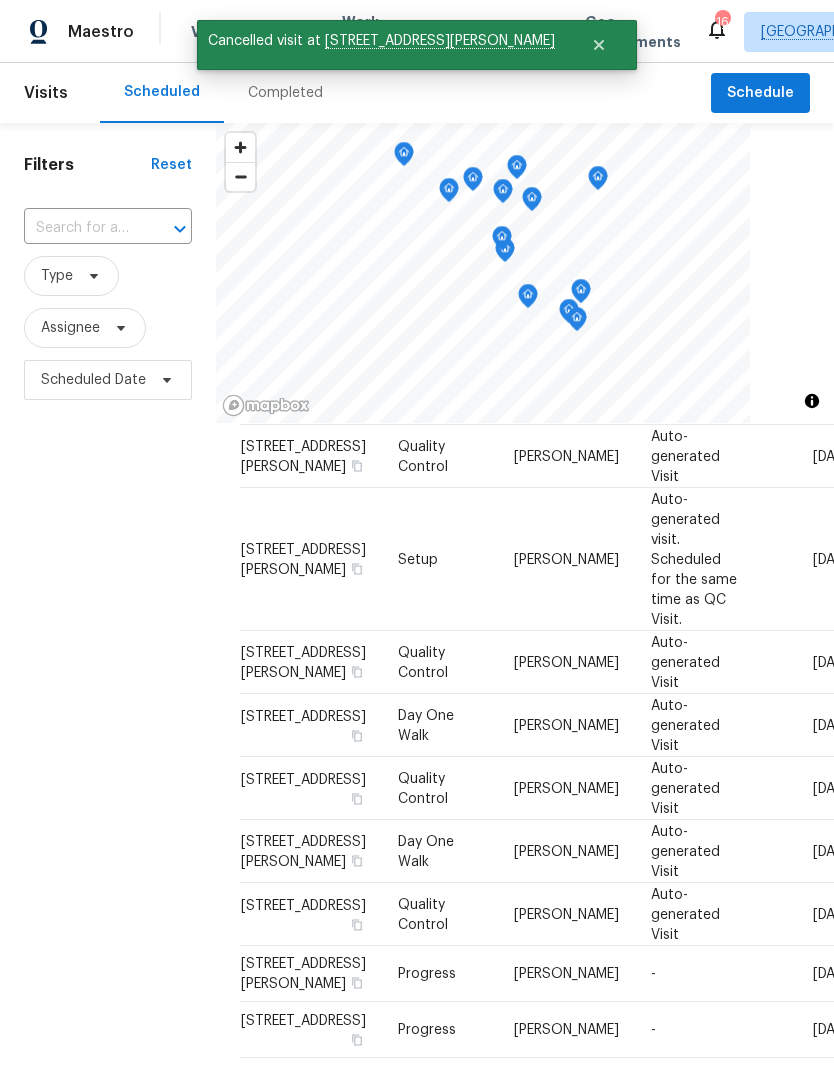 scroll, scrollTop: 992, scrollLeft: 0, axis: vertical 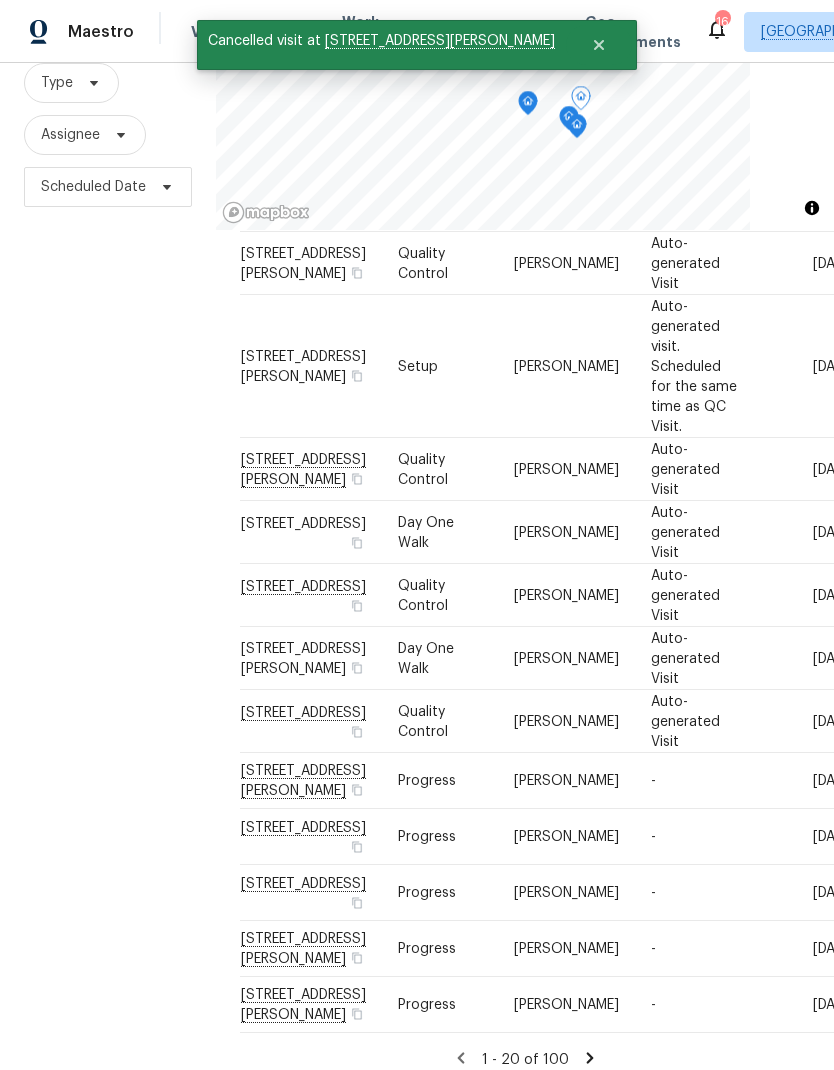 click 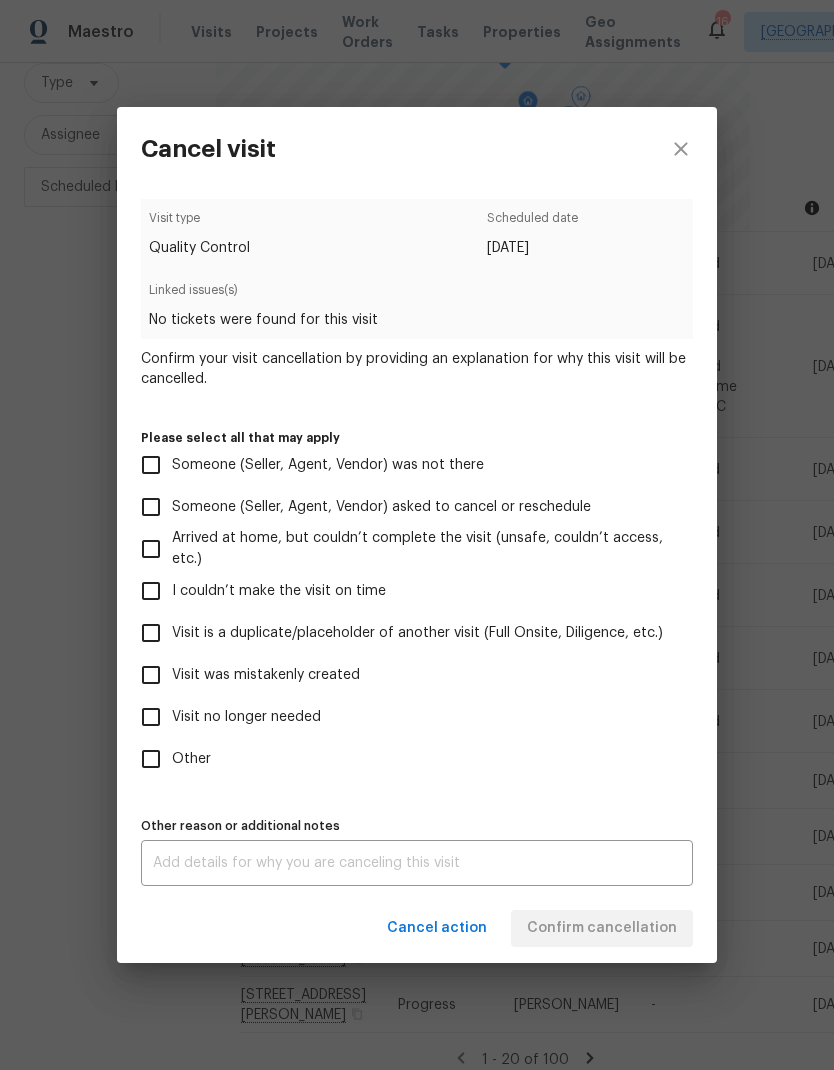 click on "Visit was mistakenly created" at bounding box center [266, 675] 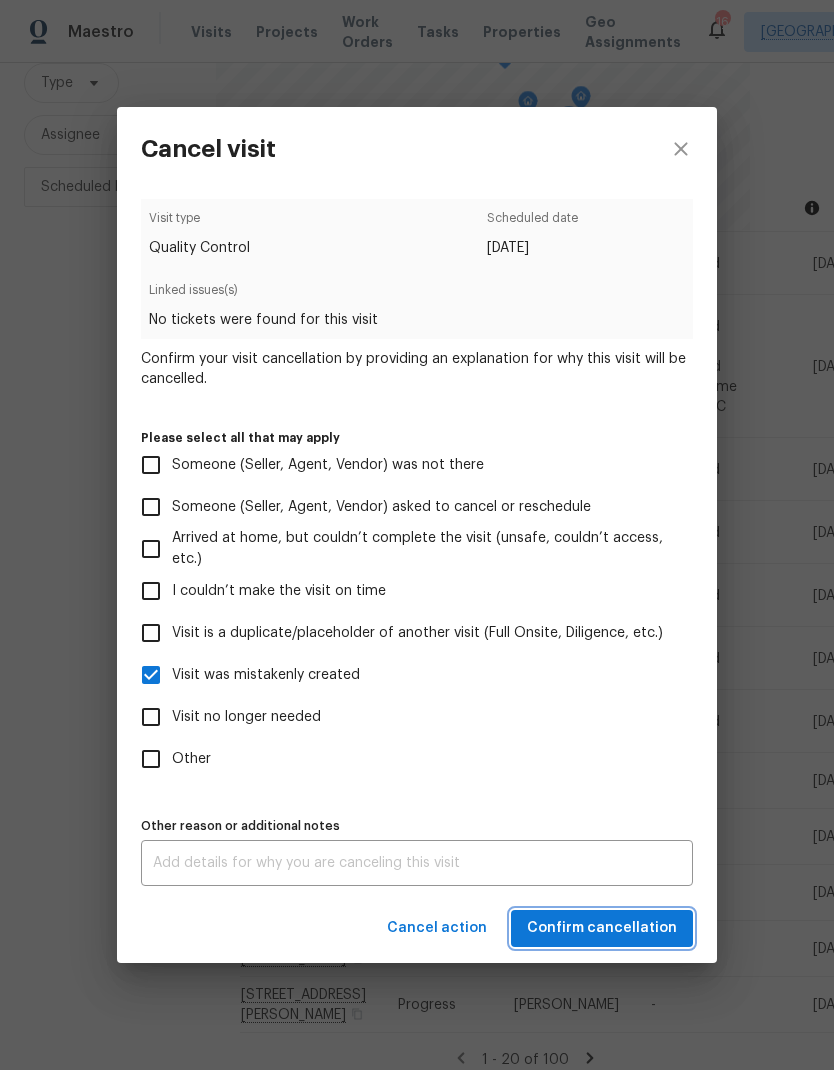 click on "Confirm cancellation" at bounding box center (602, 928) 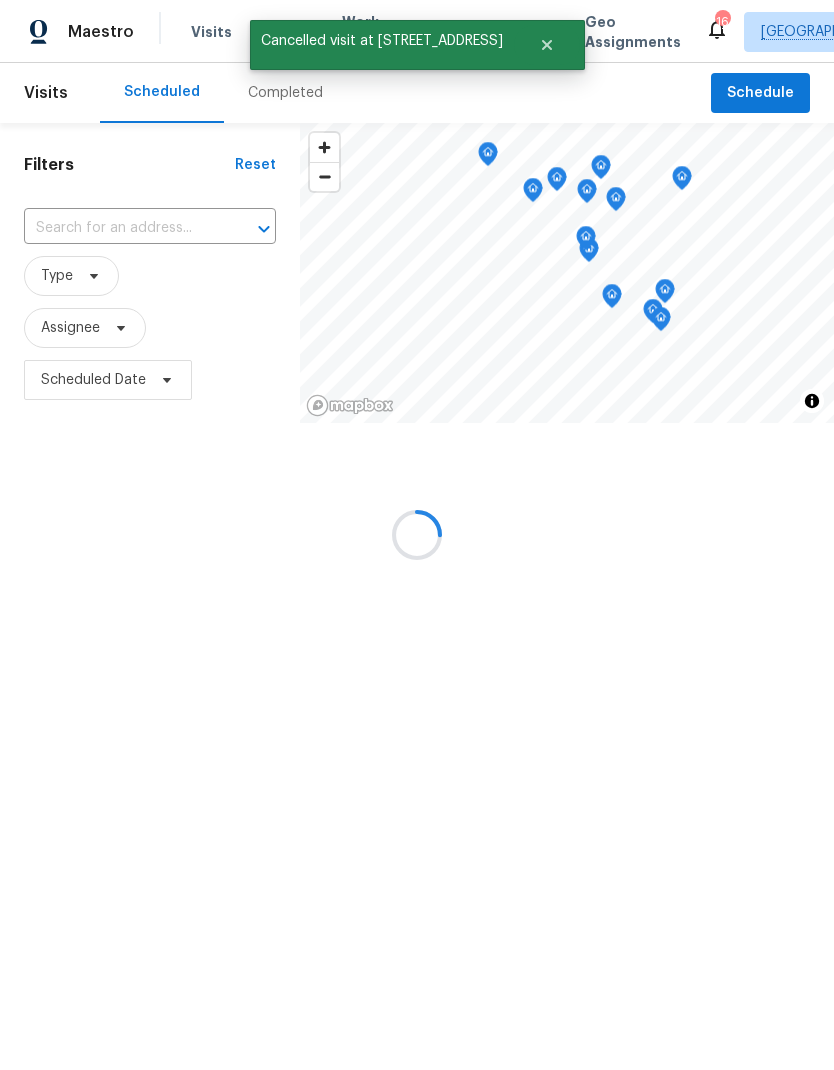 scroll, scrollTop: 0, scrollLeft: 0, axis: both 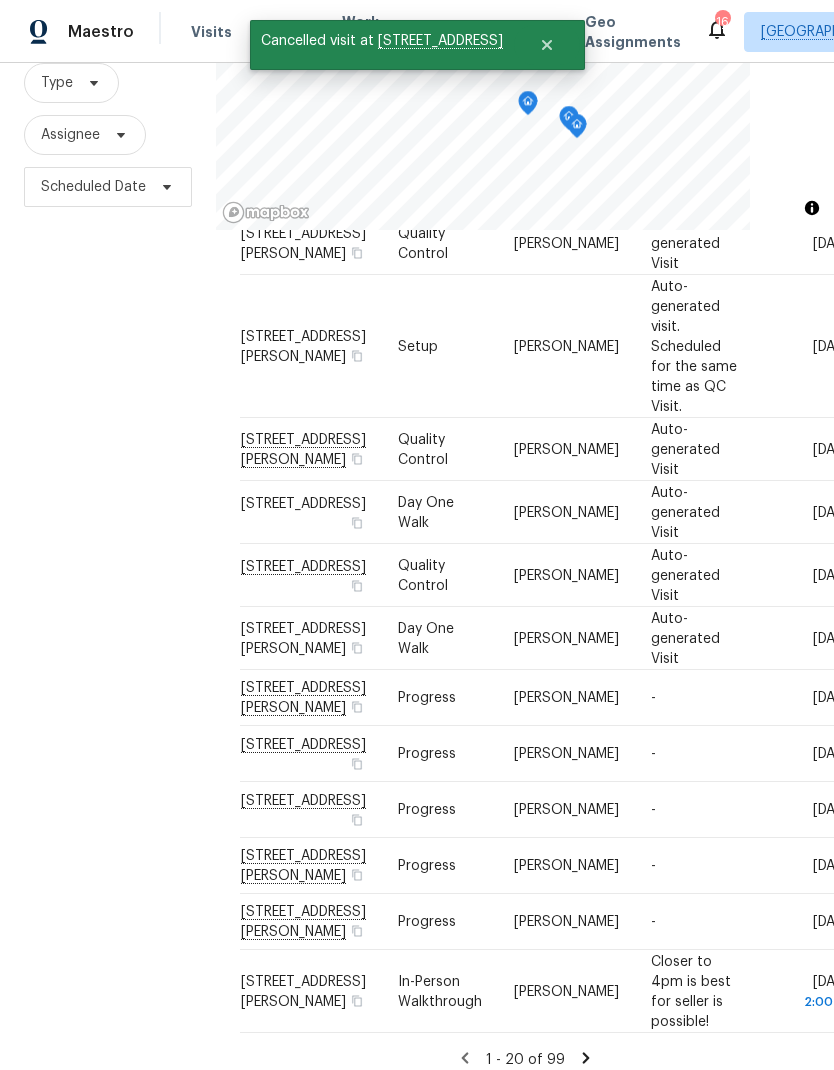click 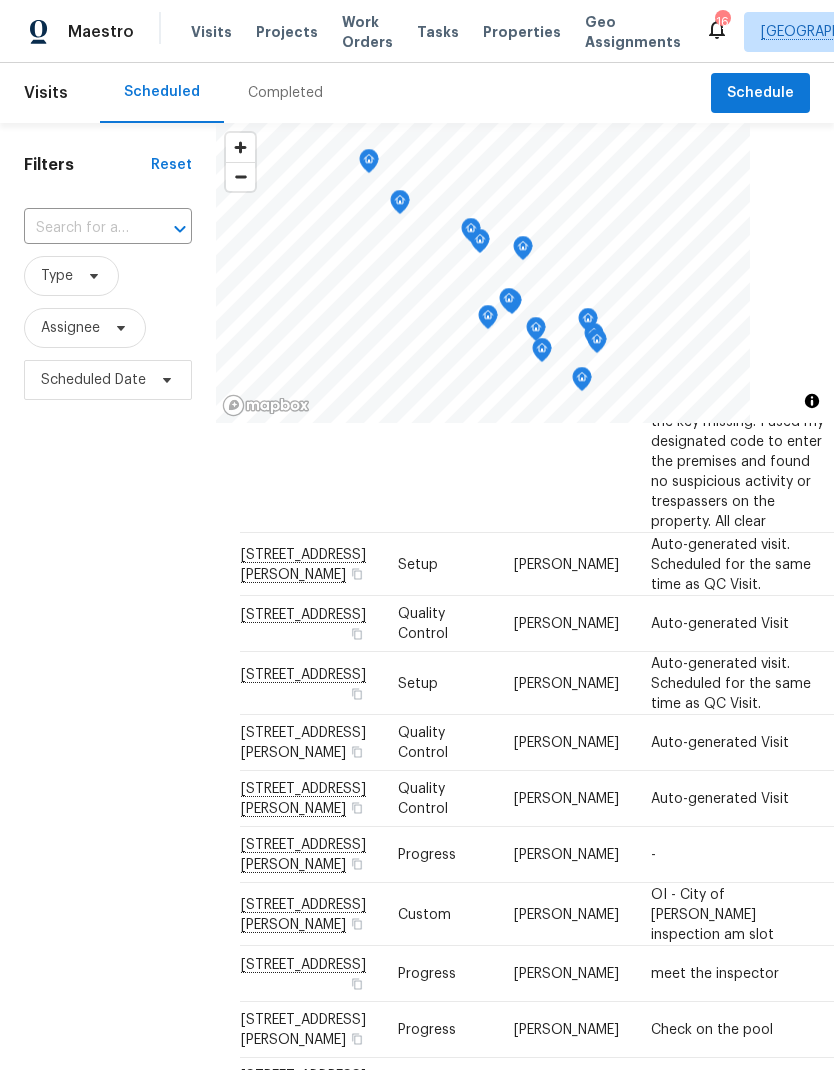 scroll, scrollTop: 1356, scrollLeft: 0, axis: vertical 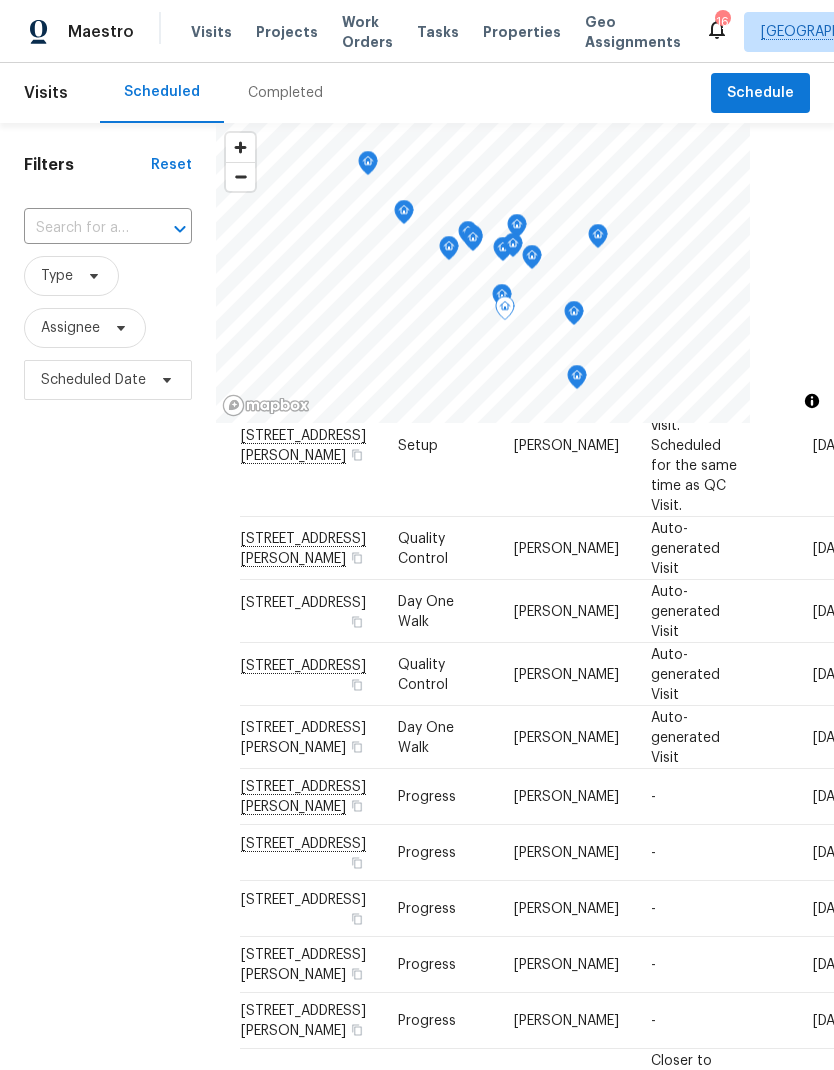 click 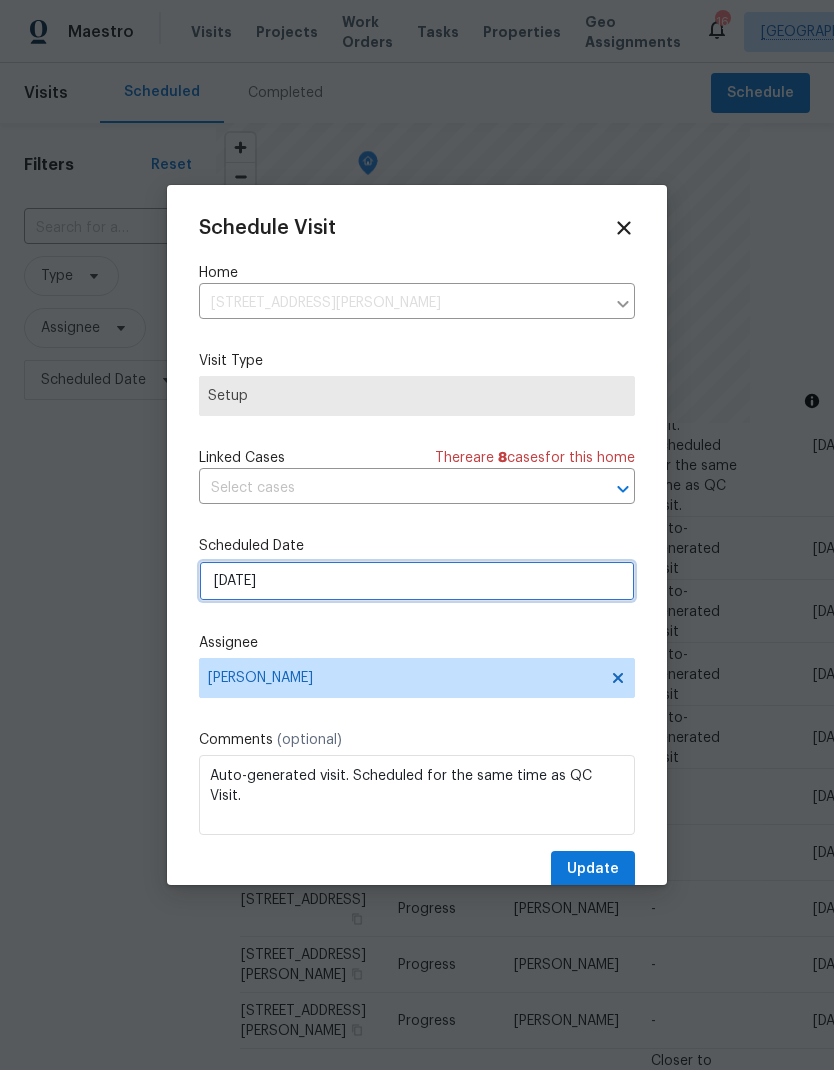 click on "7/21/2025" at bounding box center [417, 581] 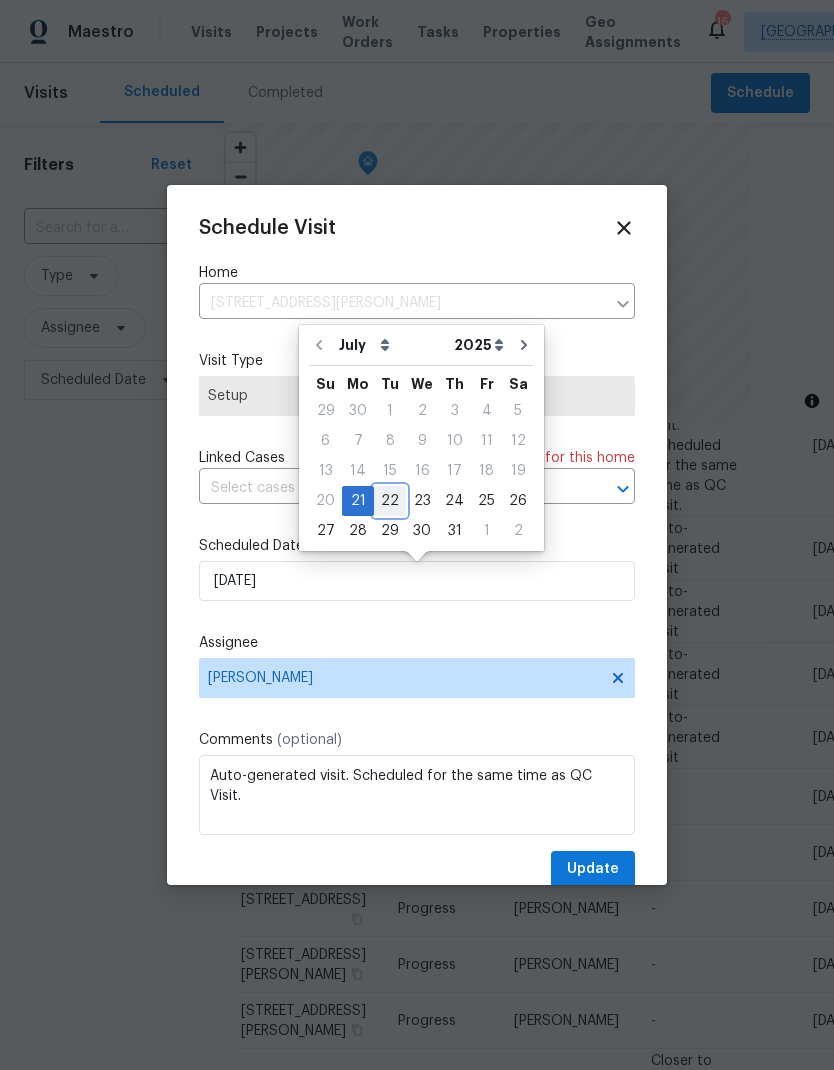 click on "22" at bounding box center [390, 501] 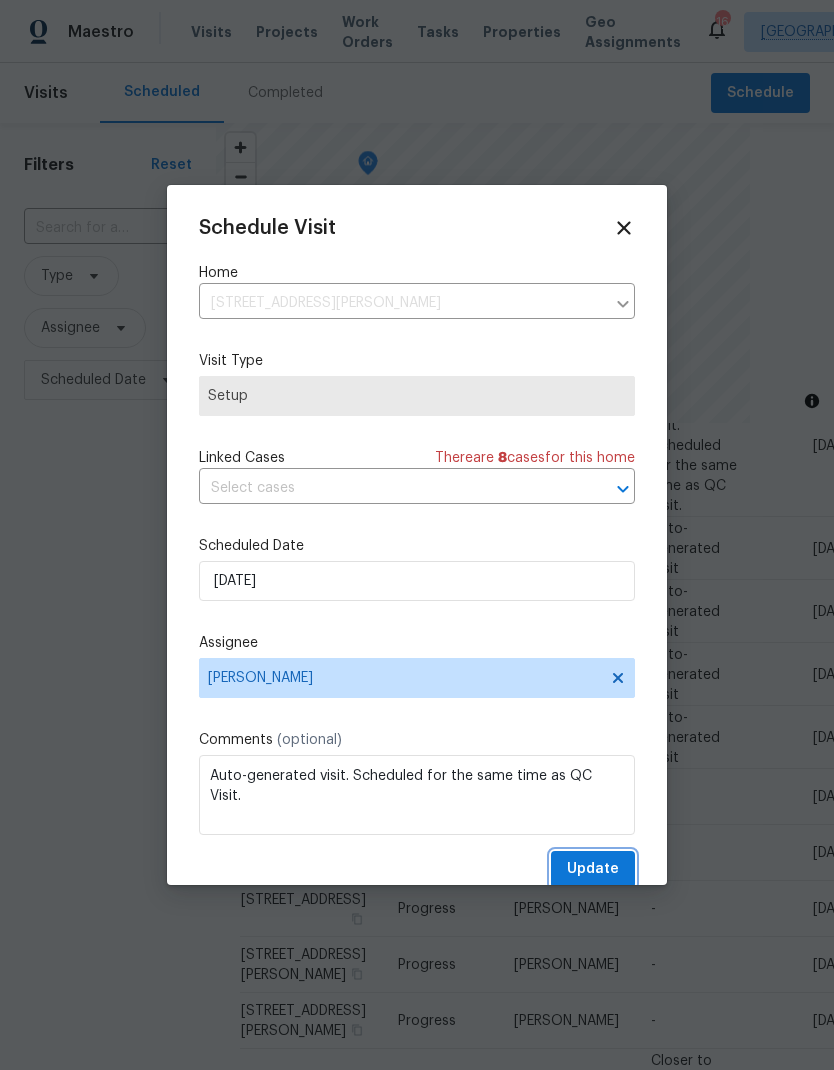 click on "Update" at bounding box center [593, 869] 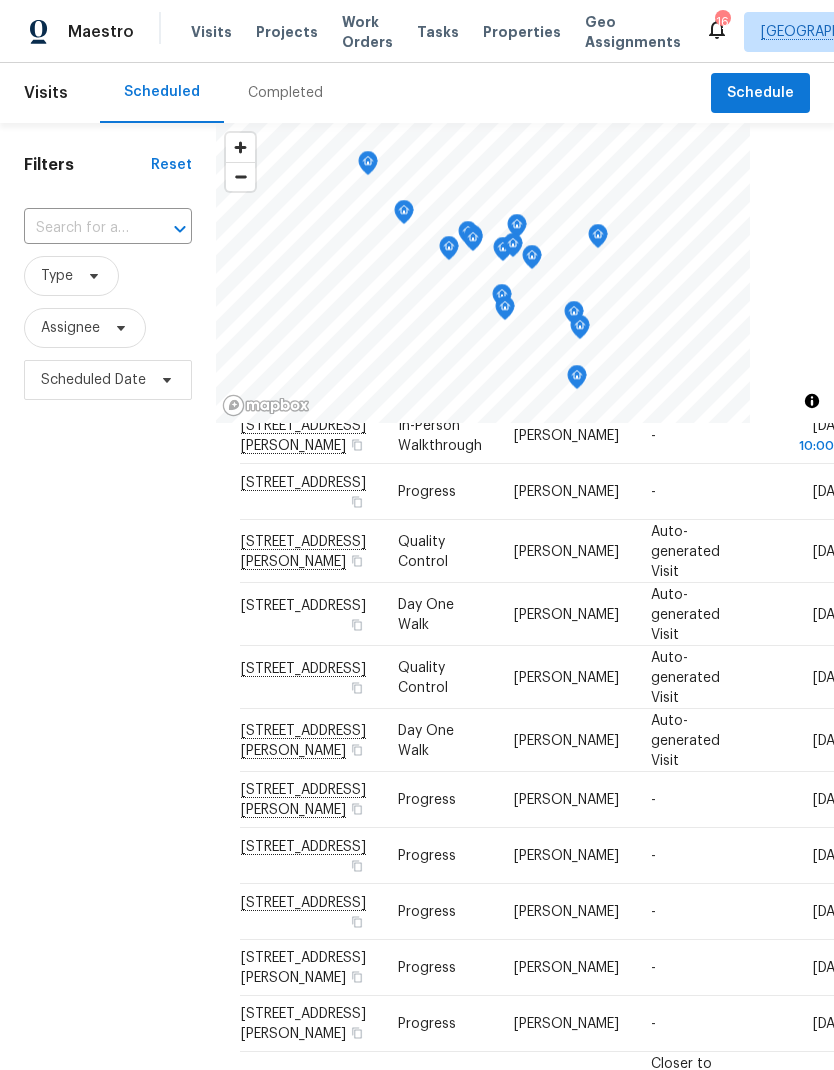 scroll, scrollTop: 318, scrollLeft: 0, axis: vertical 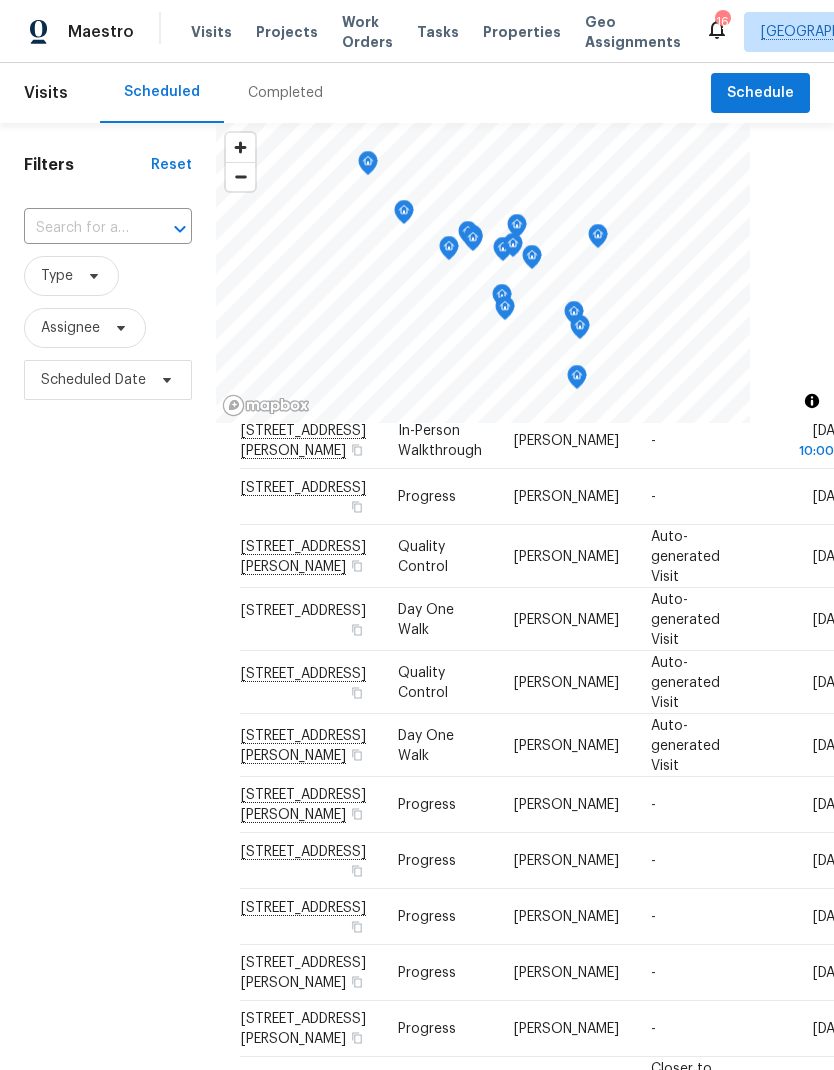 click 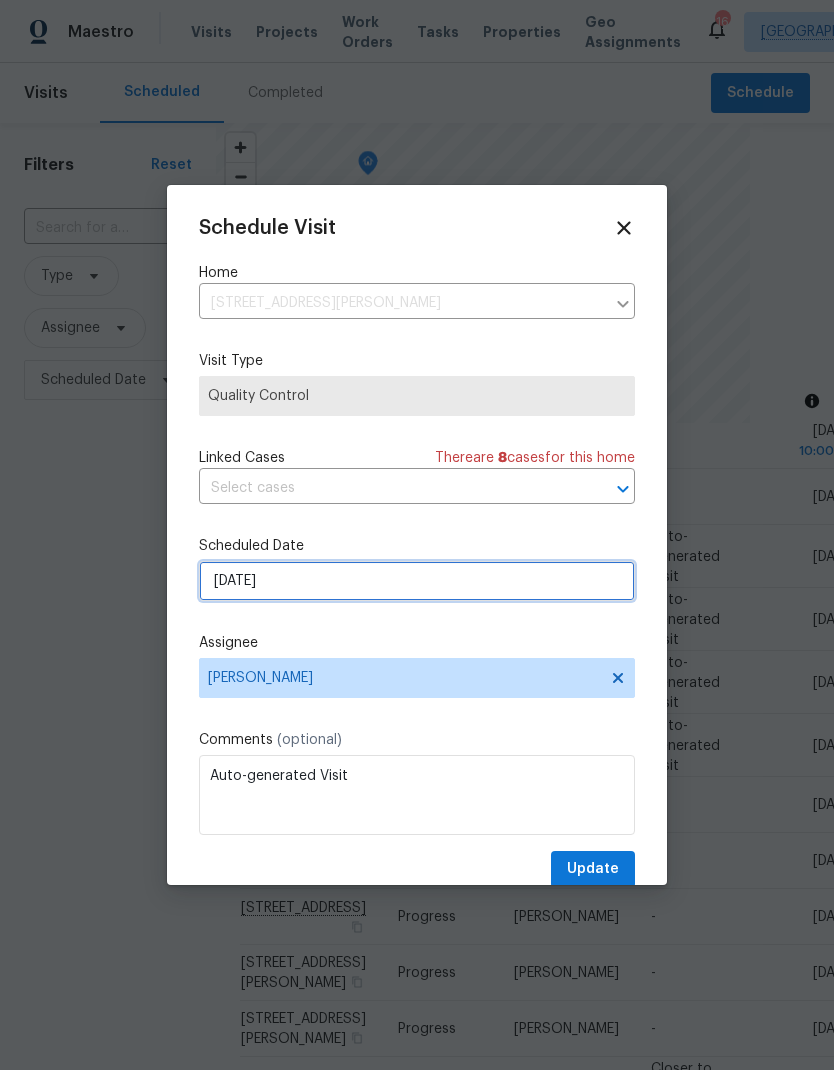 click on "7/21/2025" at bounding box center (417, 581) 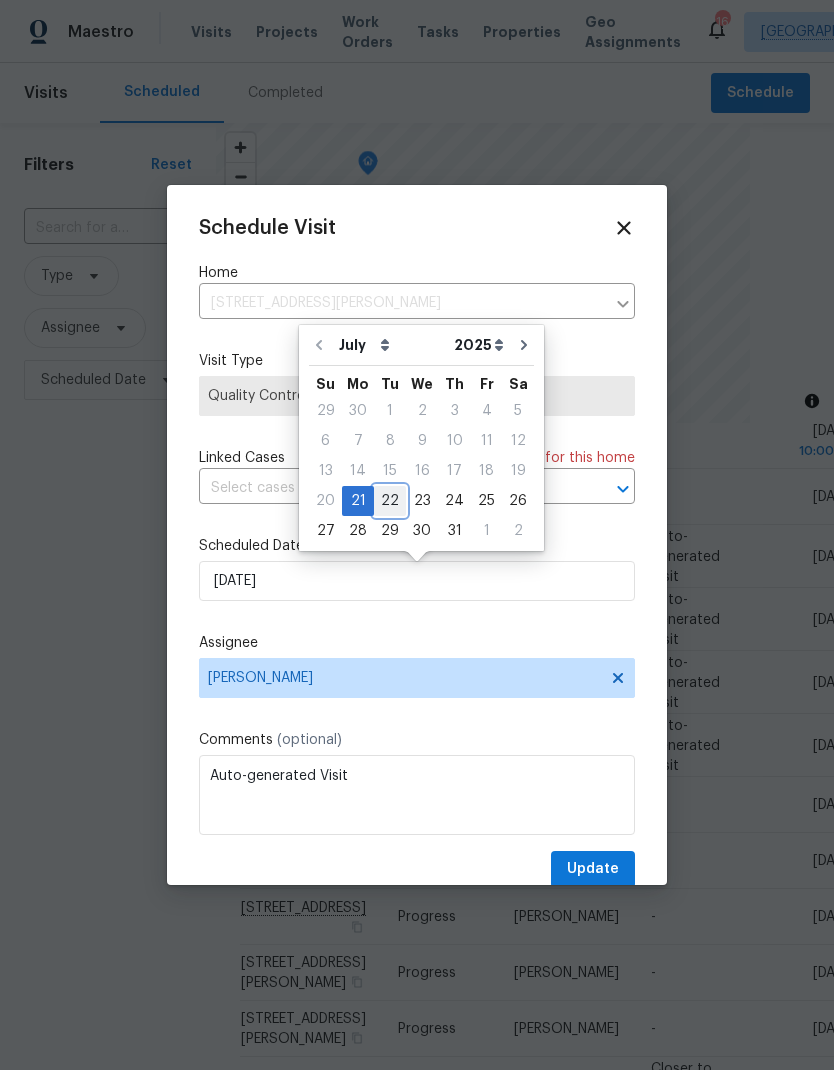 click on "22" at bounding box center [390, 501] 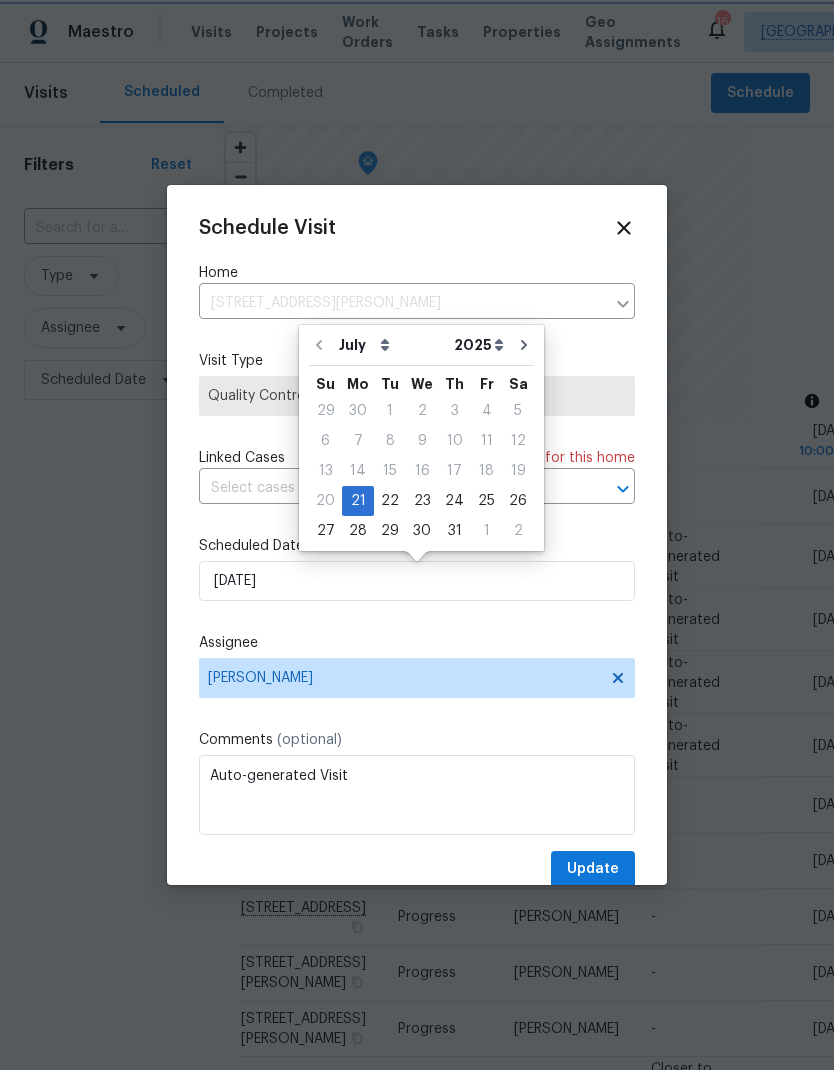 type on "7/22/2025" 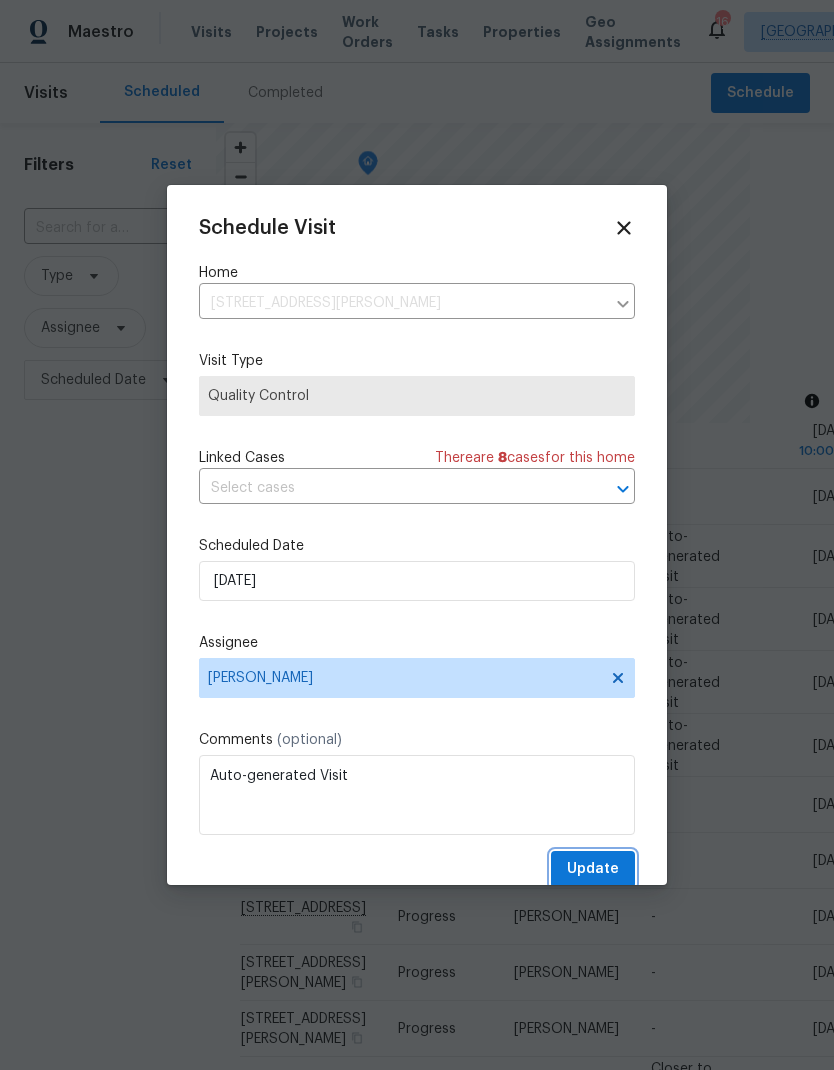 click on "Update" at bounding box center (593, 869) 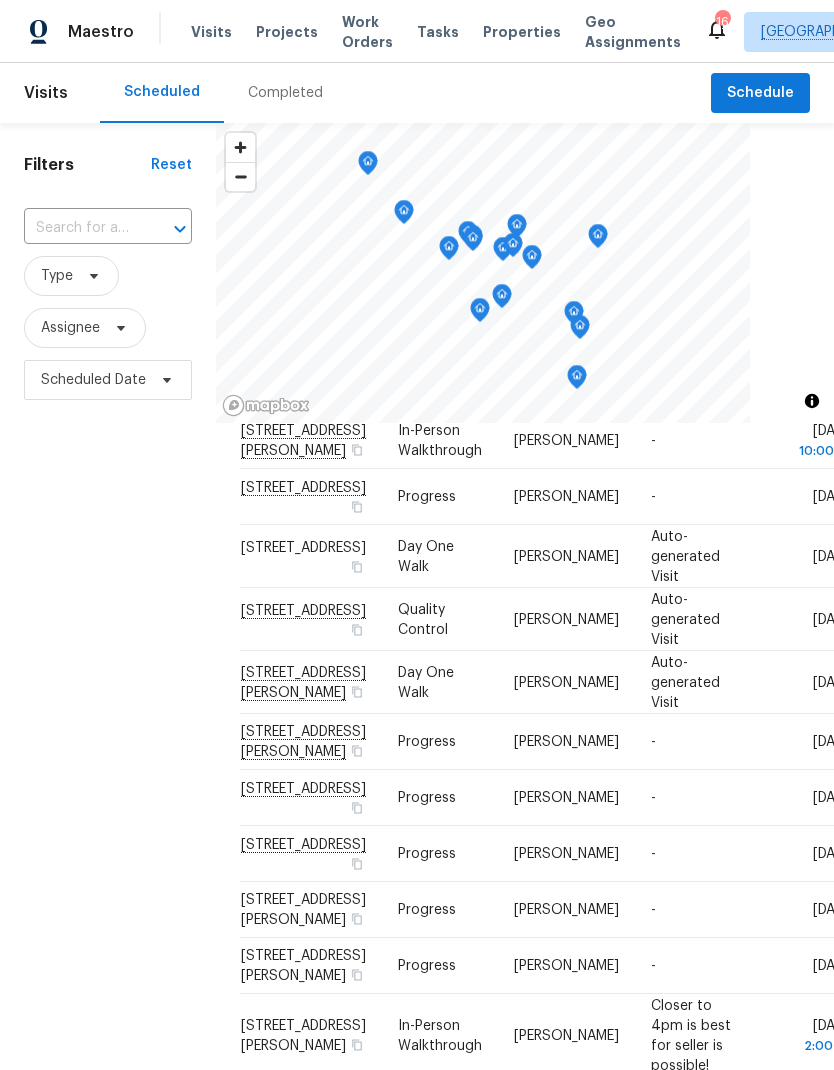click on "Properties" at bounding box center [522, 32] 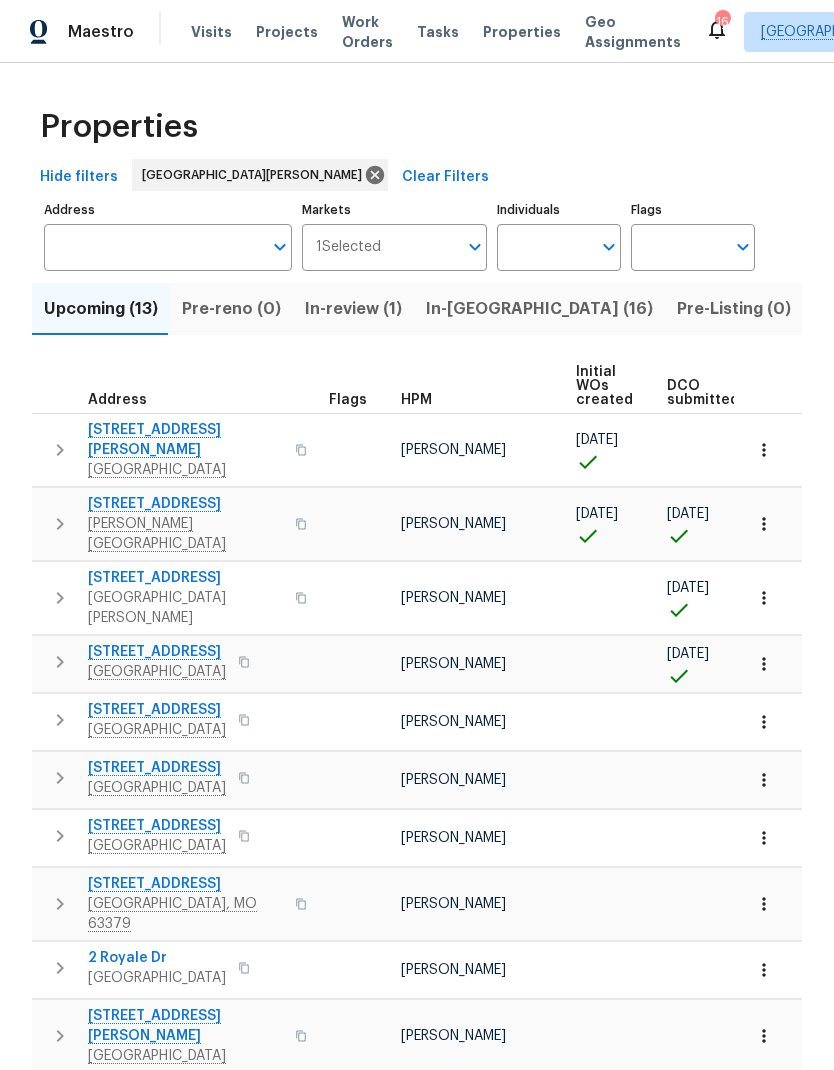 click on "Listed (37)" at bounding box center [857, 309] 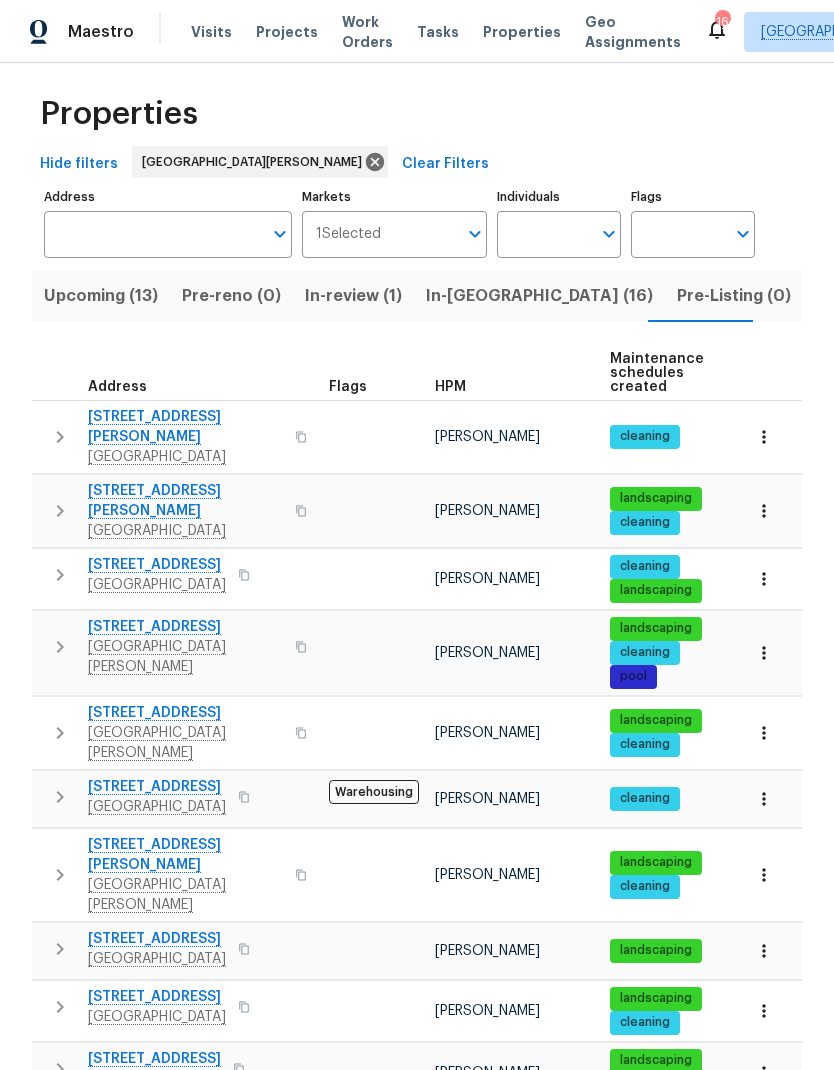 scroll, scrollTop: 34, scrollLeft: 0, axis: vertical 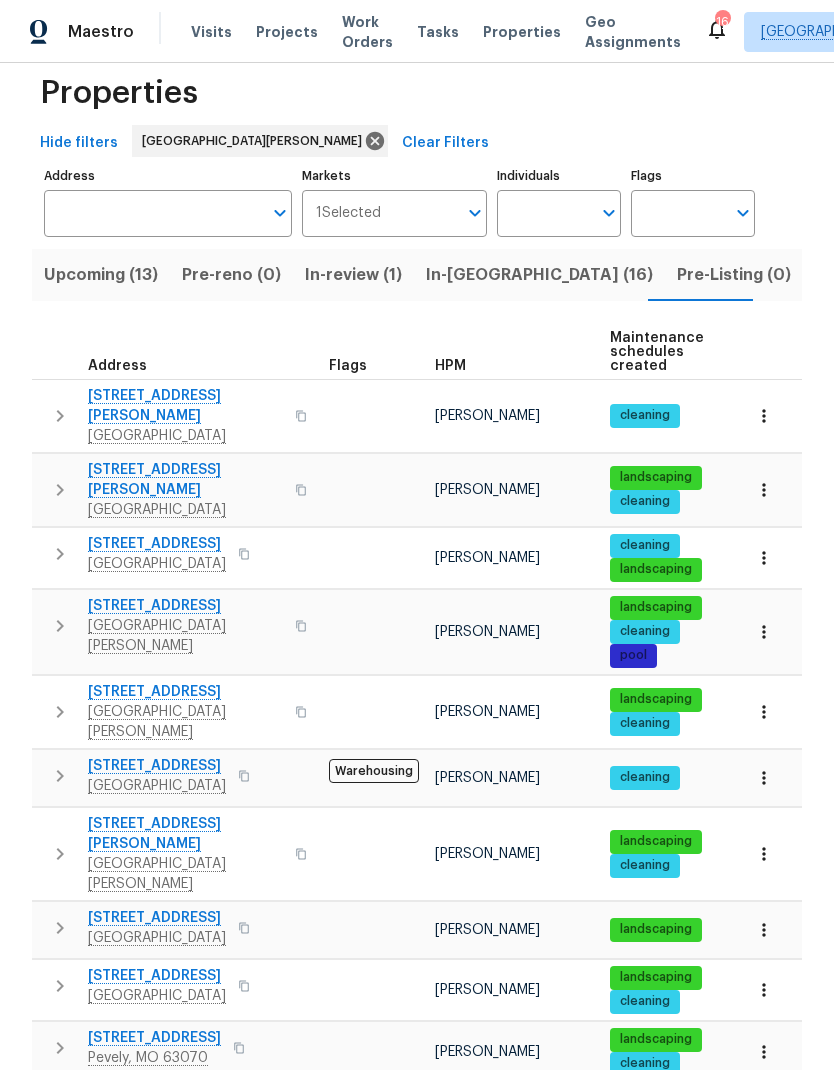 click 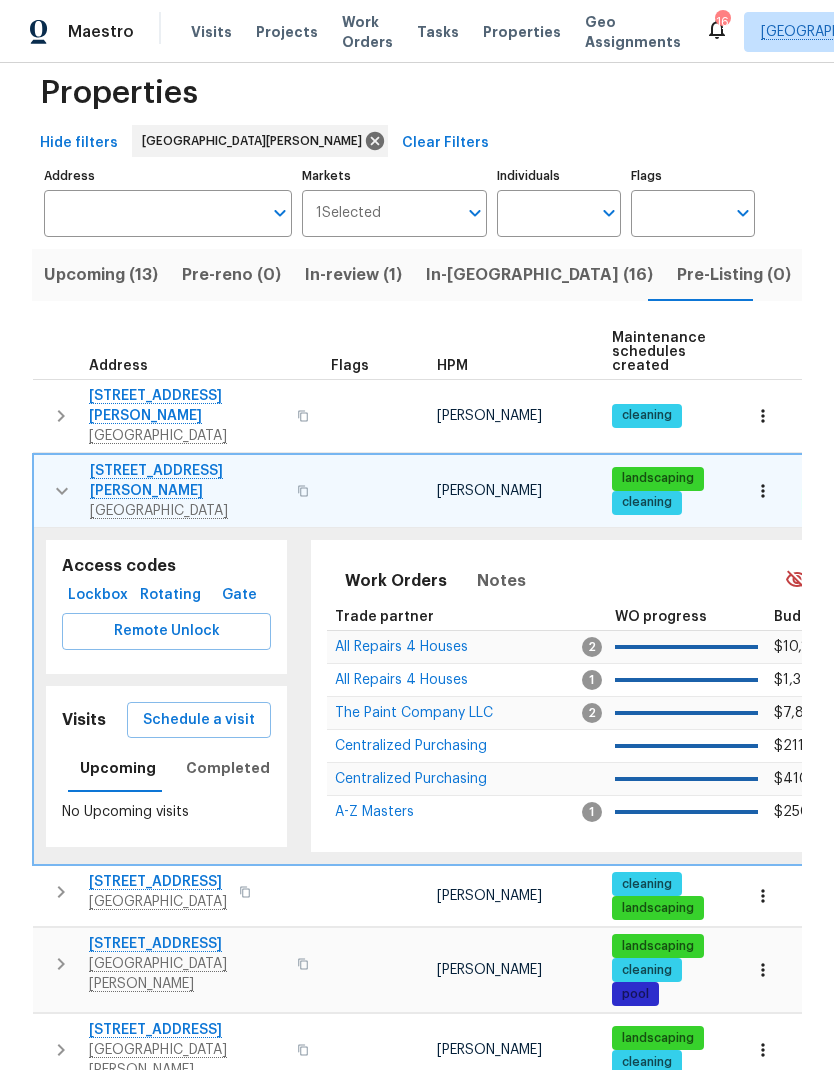 click on "Schedule a visit" at bounding box center [199, 720] 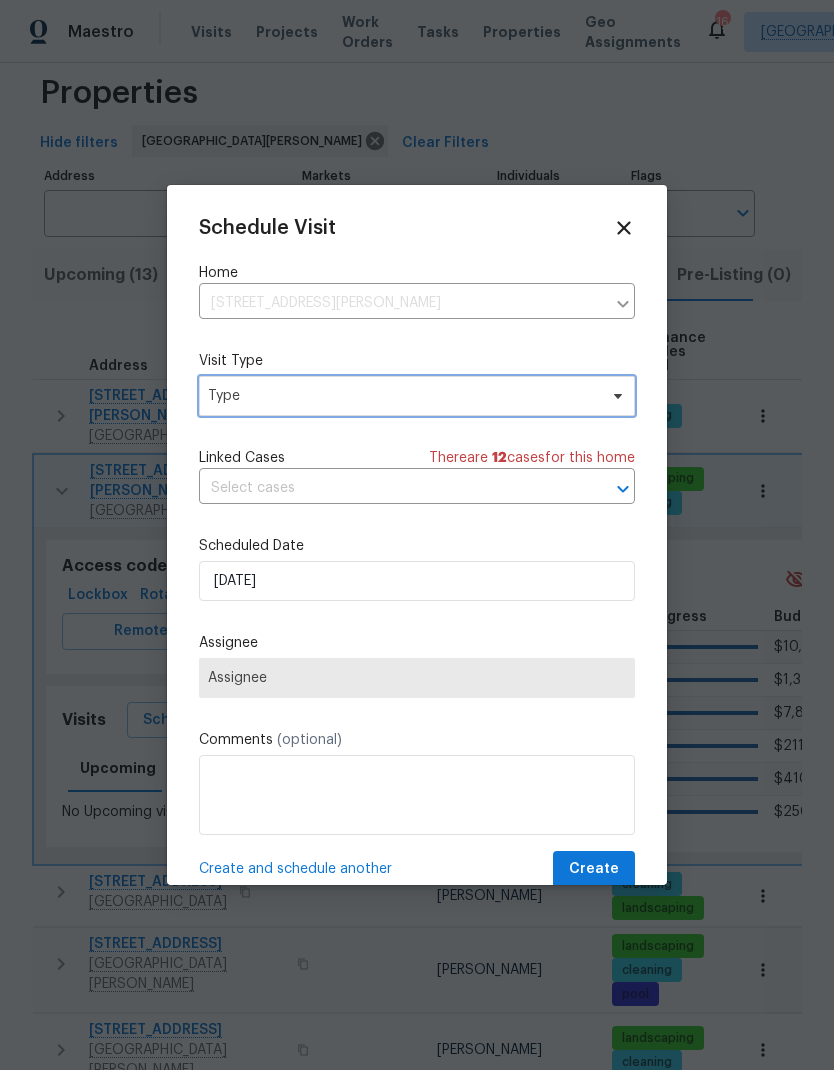 click on "Type" at bounding box center (402, 396) 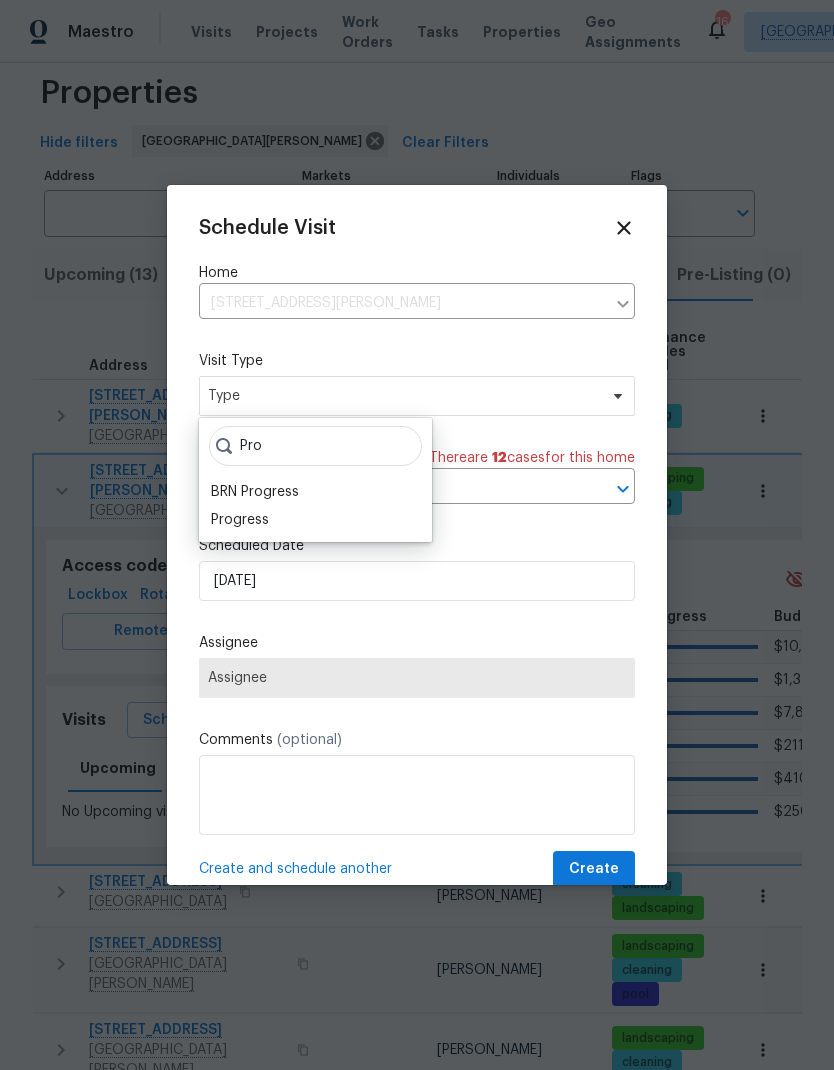 type on "Pro" 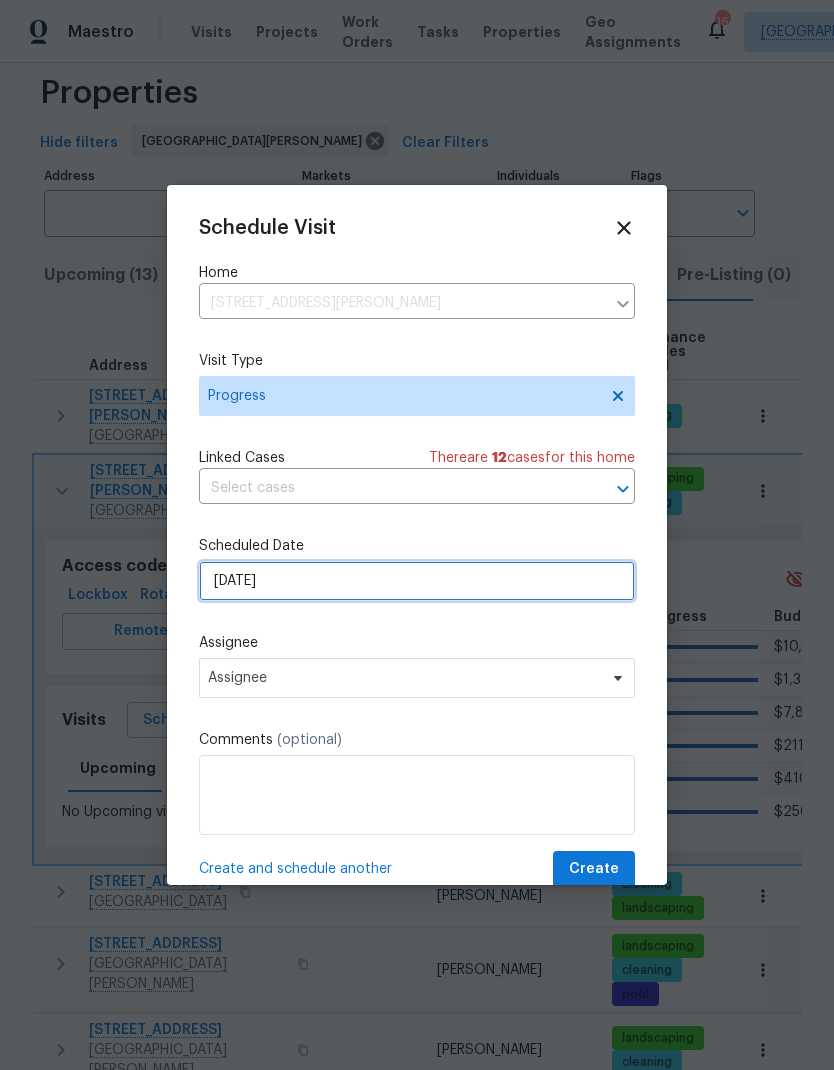 click on "7/21/2025" at bounding box center [417, 581] 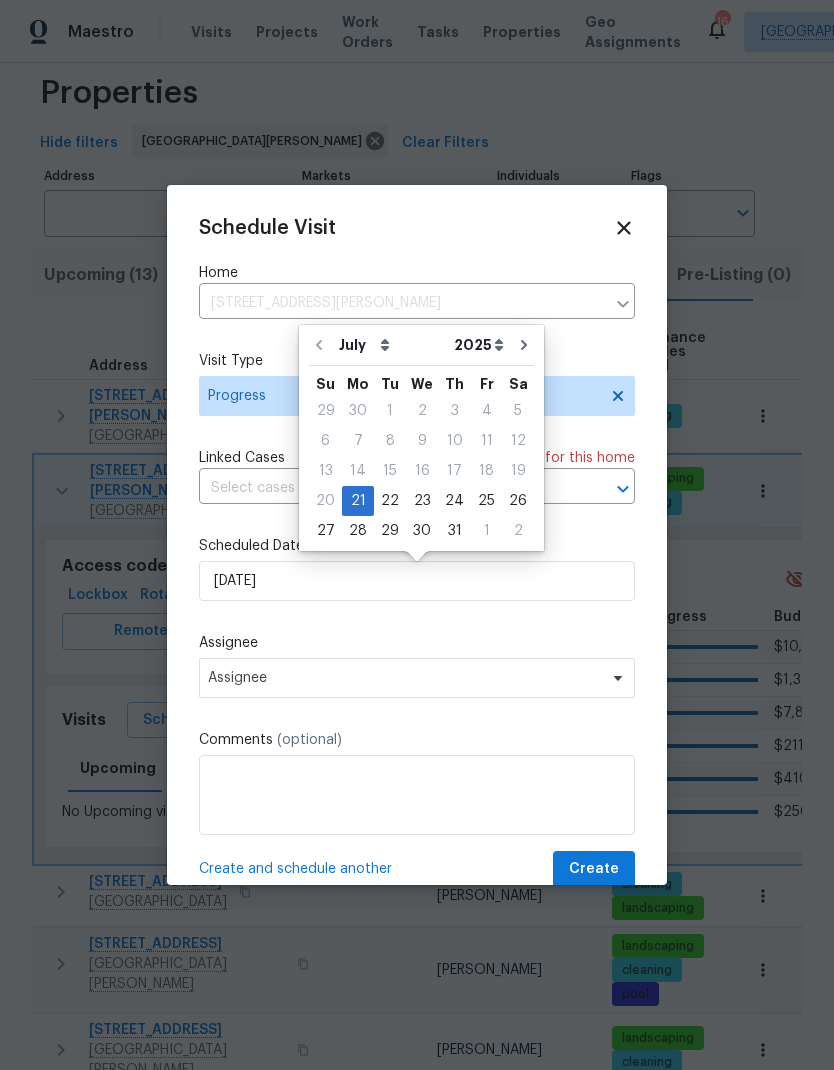 click on "Schedule Visit Home   614 Conover Ln, Saint Louis, MO 63126 ​ Visit Type   Progress Linked Cases There  are   12  case s  for this home   ​ Scheduled Date   7/21/2025 Assignee   Assignee Comments   (optional) Create and schedule another Create" at bounding box center [417, 552] 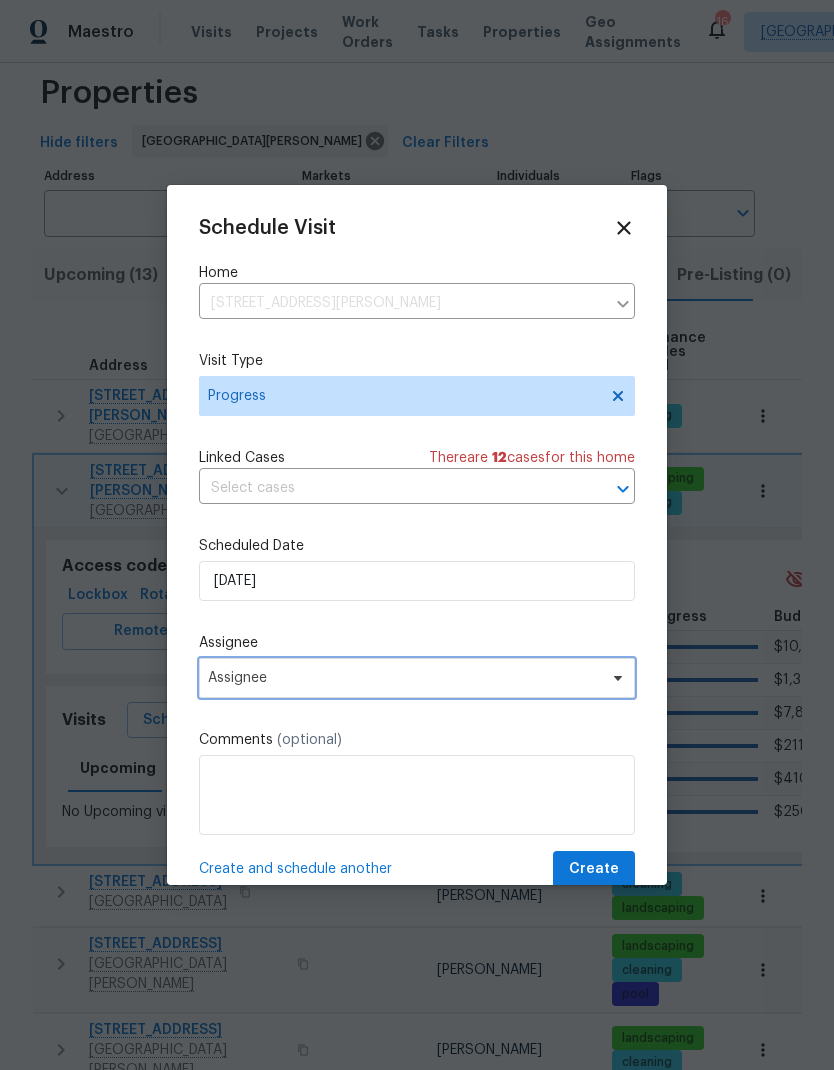 click on "Assignee" at bounding box center (404, 678) 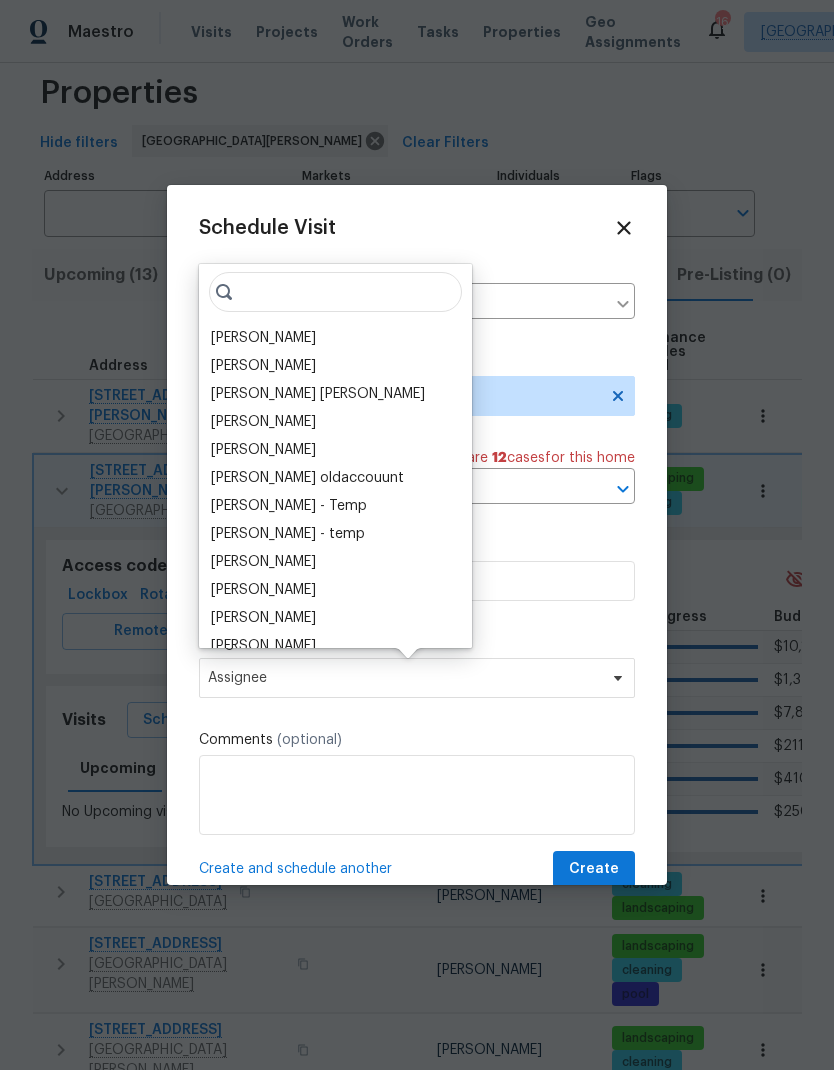 click on "[PERSON_NAME]" at bounding box center (263, 338) 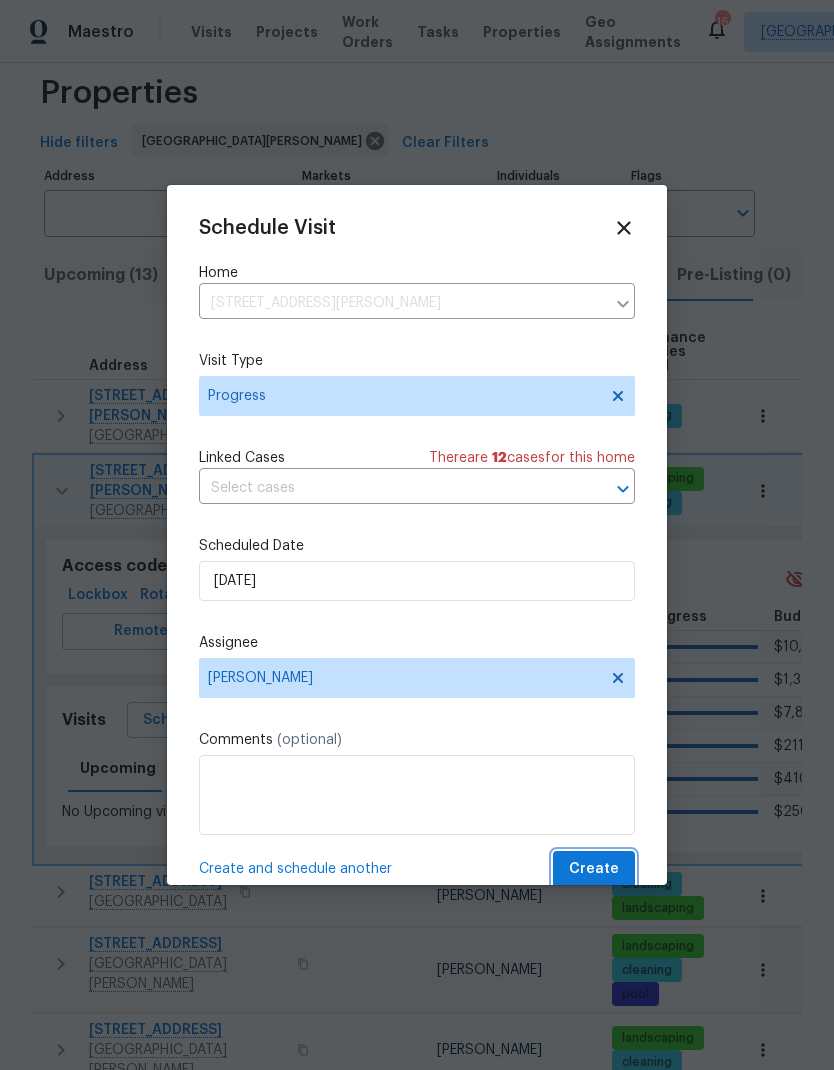 click on "Create" at bounding box center (594, 869) 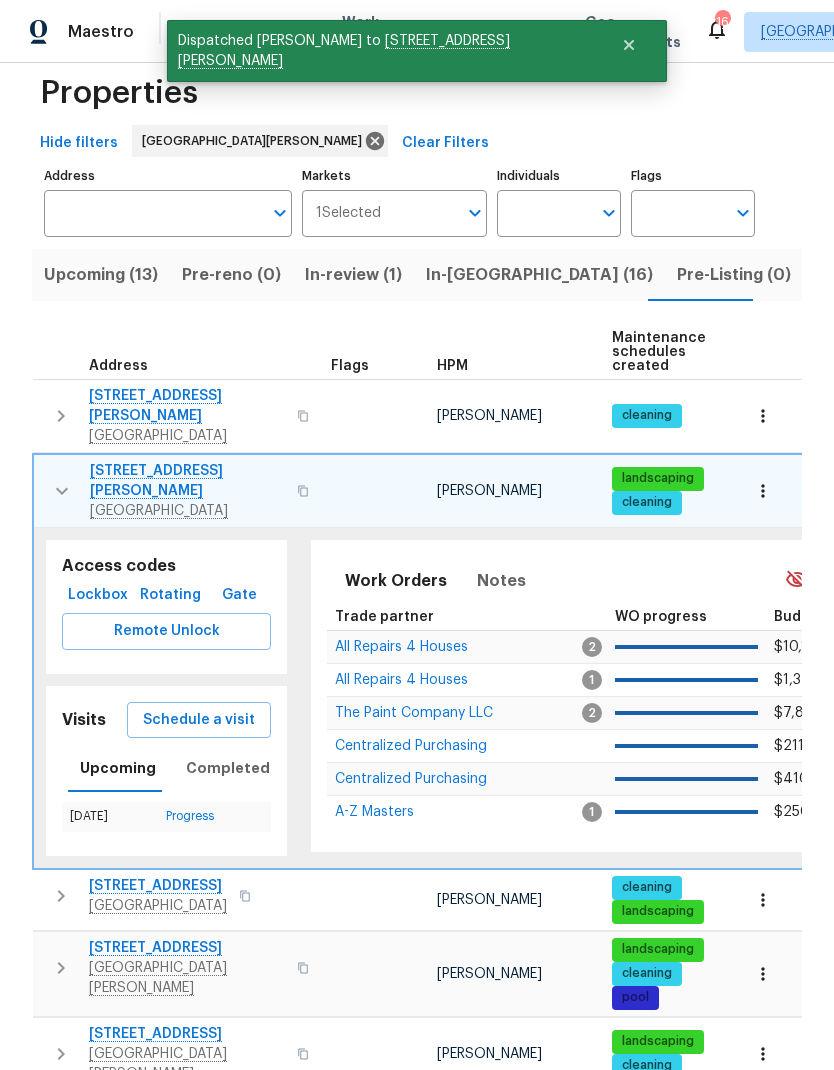 click on "Remote Unlock" at bounding box center (166, 631) 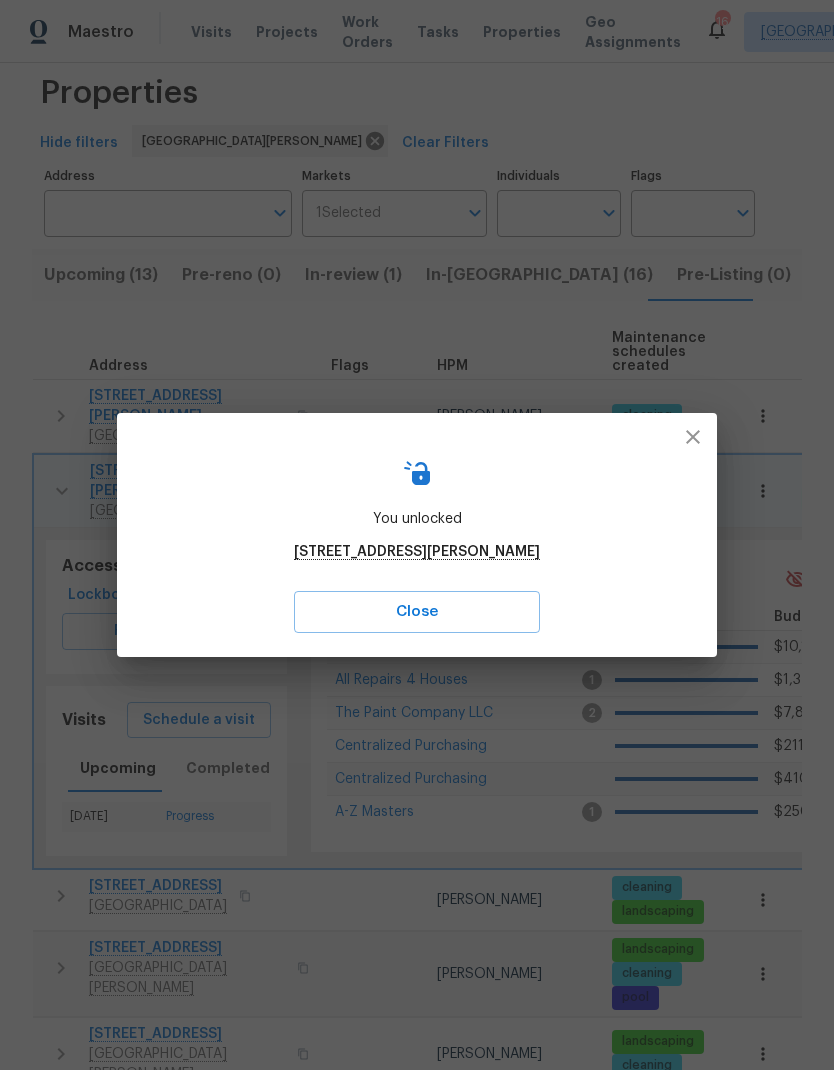 click on "Close" at bounding box center (417, 612) 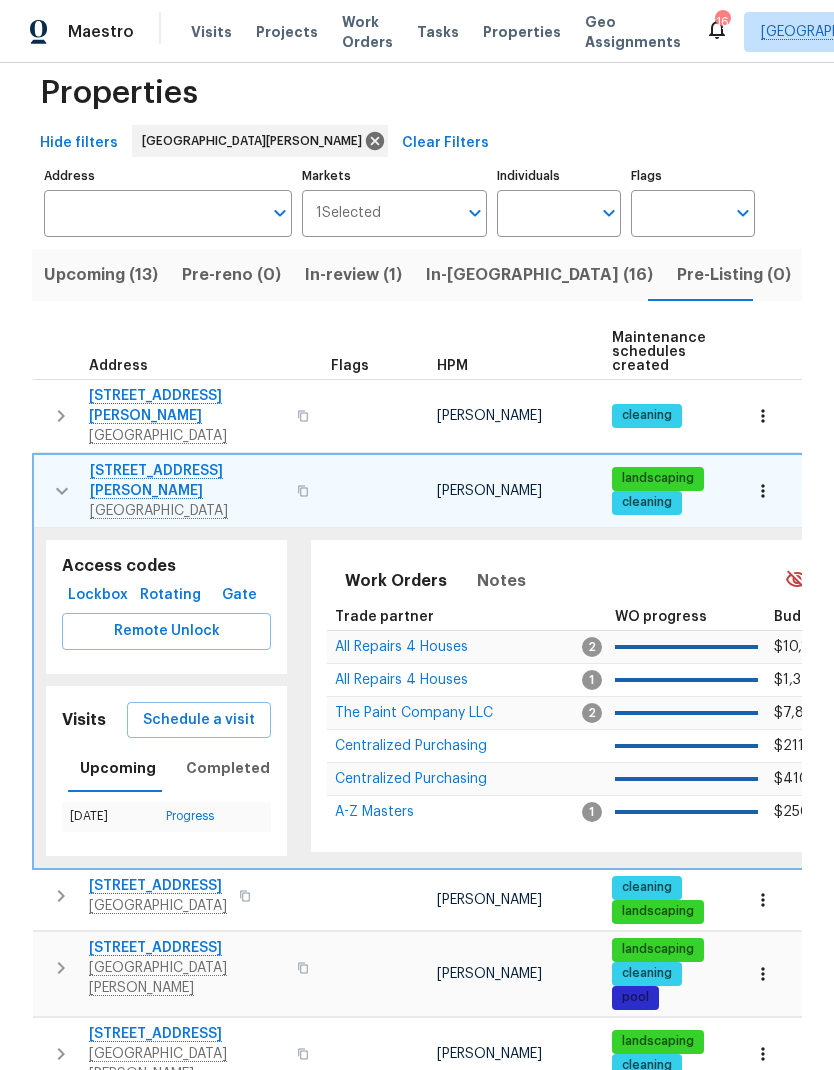 click on "Remote Unlock" at bounding box center [166, 631] 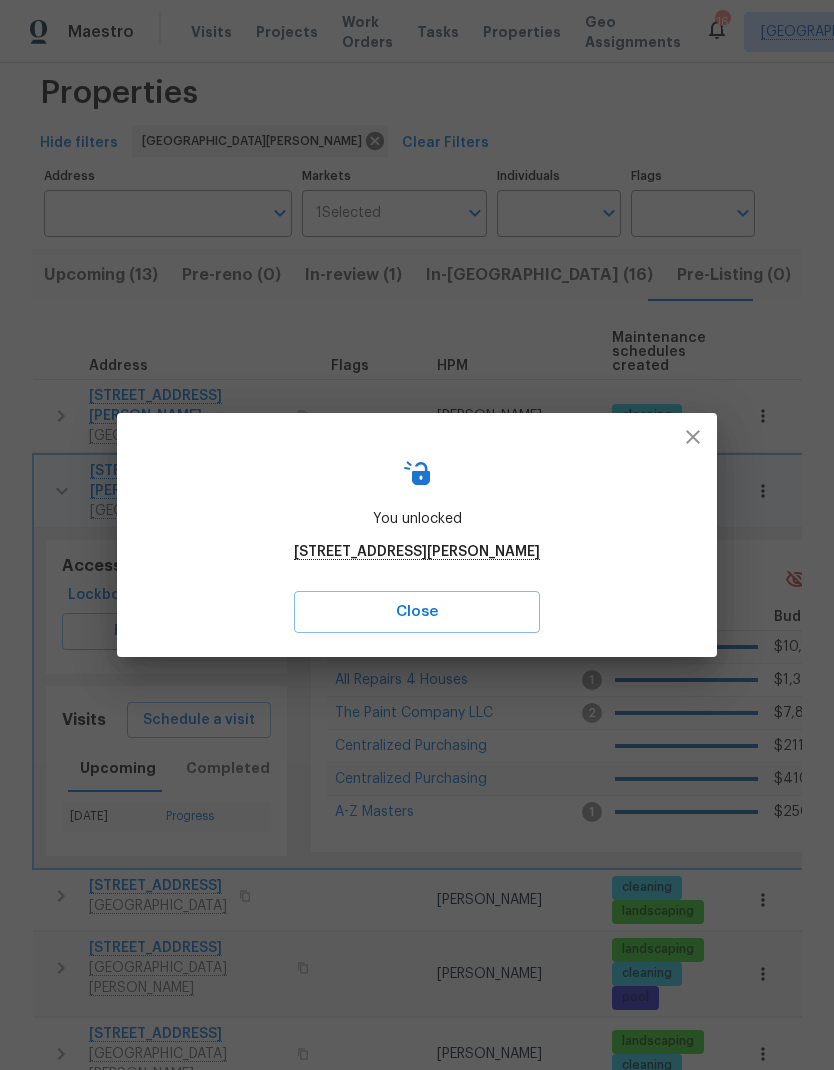 click at bounding box center (693, 437) 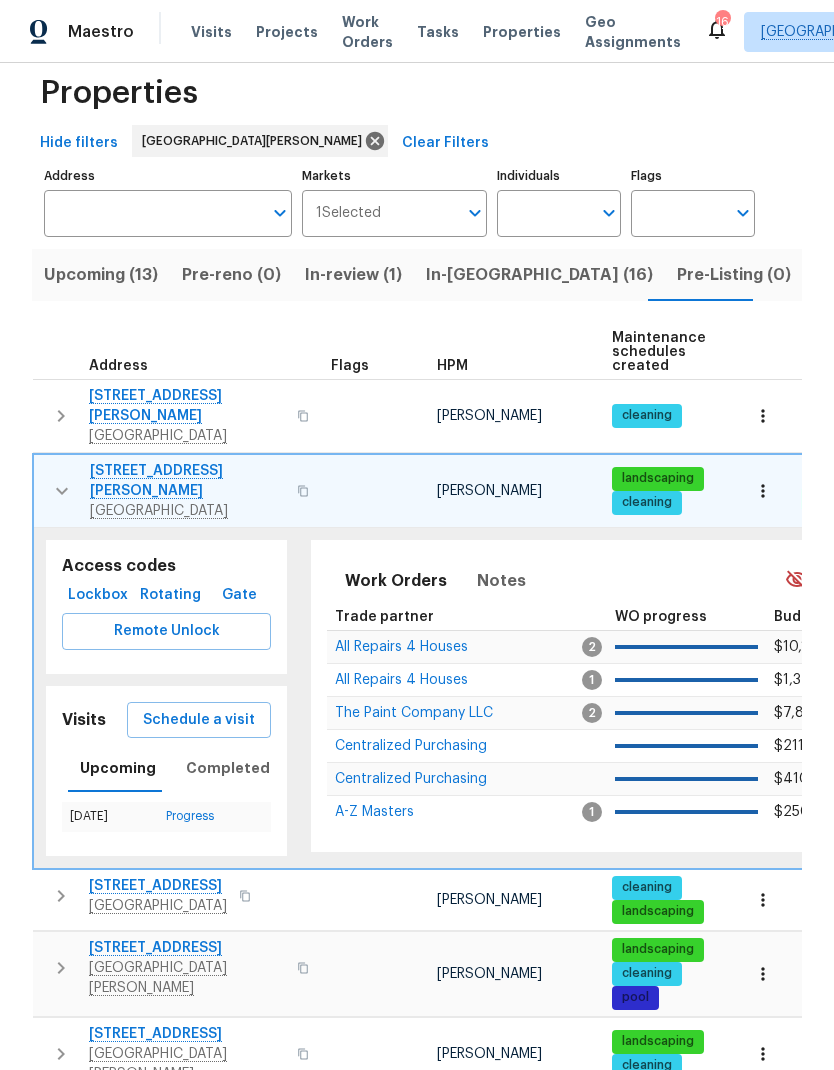 click 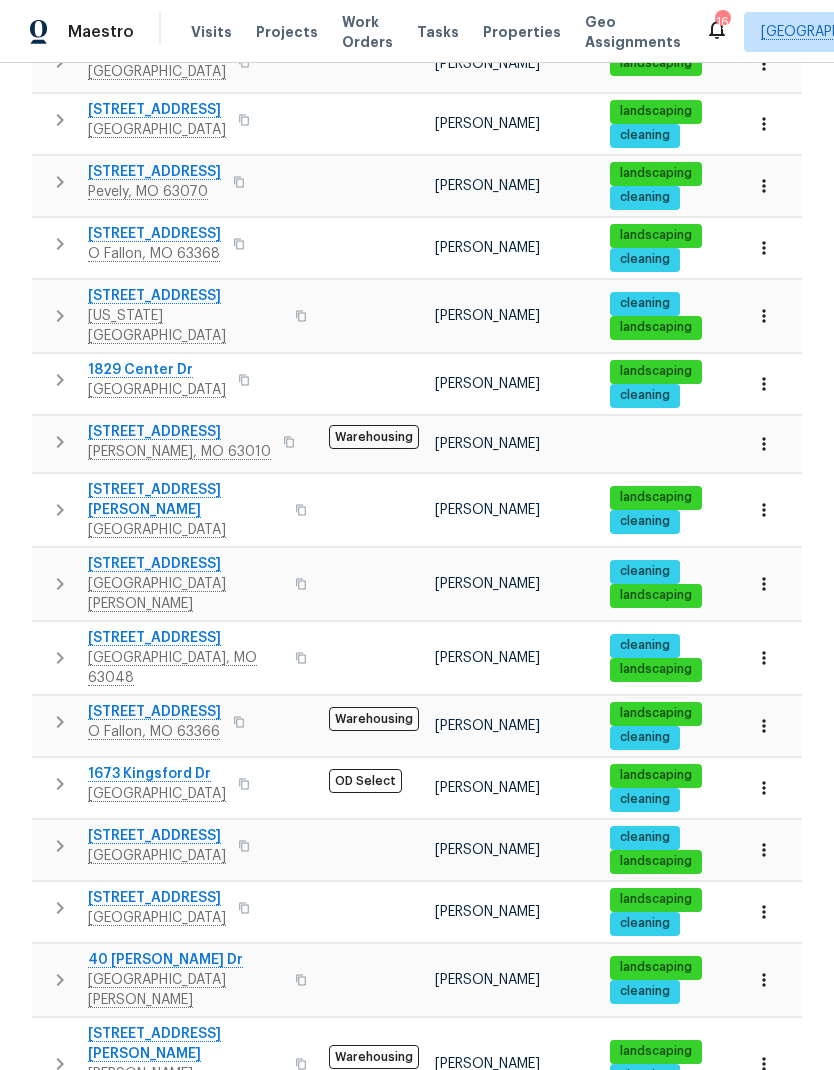 scroll, scrollTop: 899, scrollLeft: 0, axis: vertical 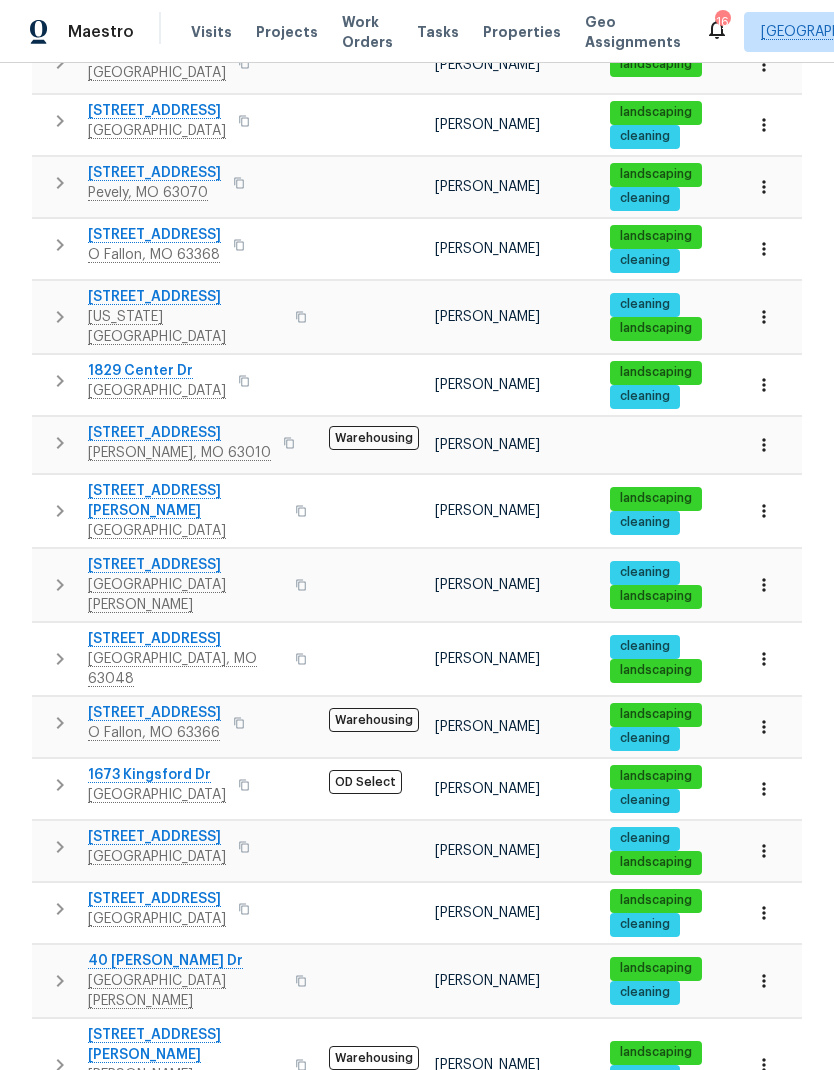 click on "2" at bounding box center (522, 1290) 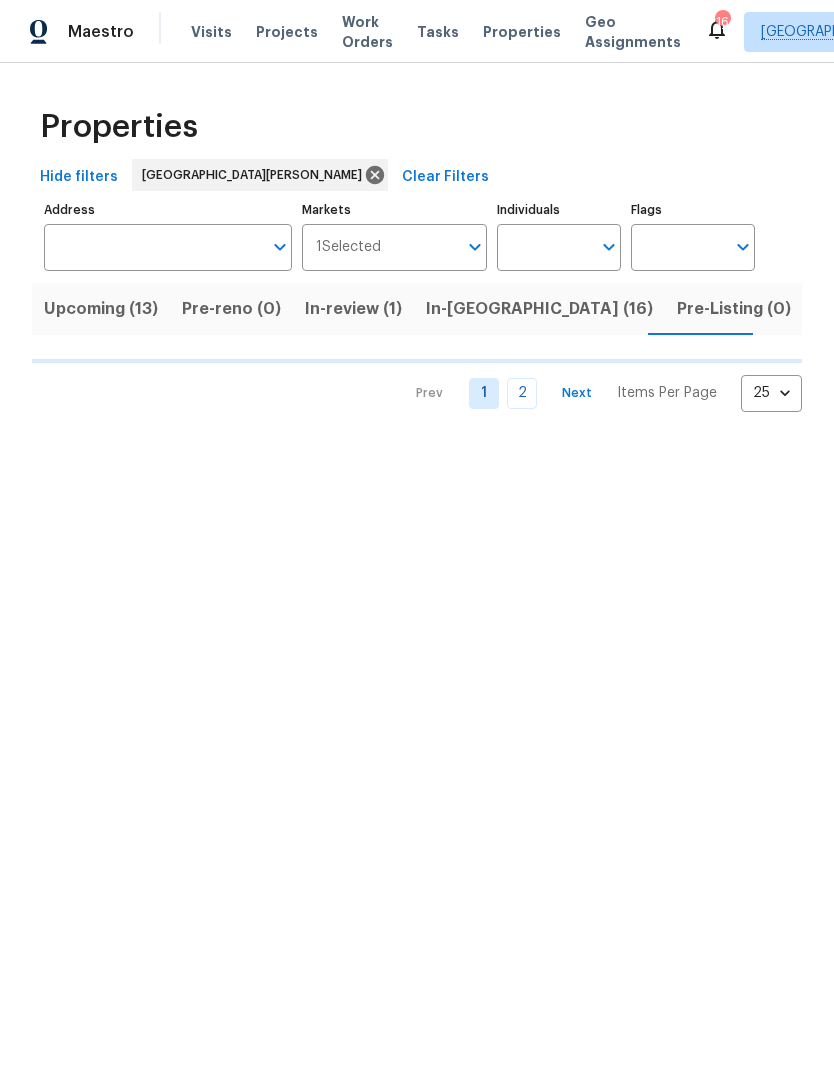 scroll, scrollTop: 0, scrollLeft: 0, axis: both 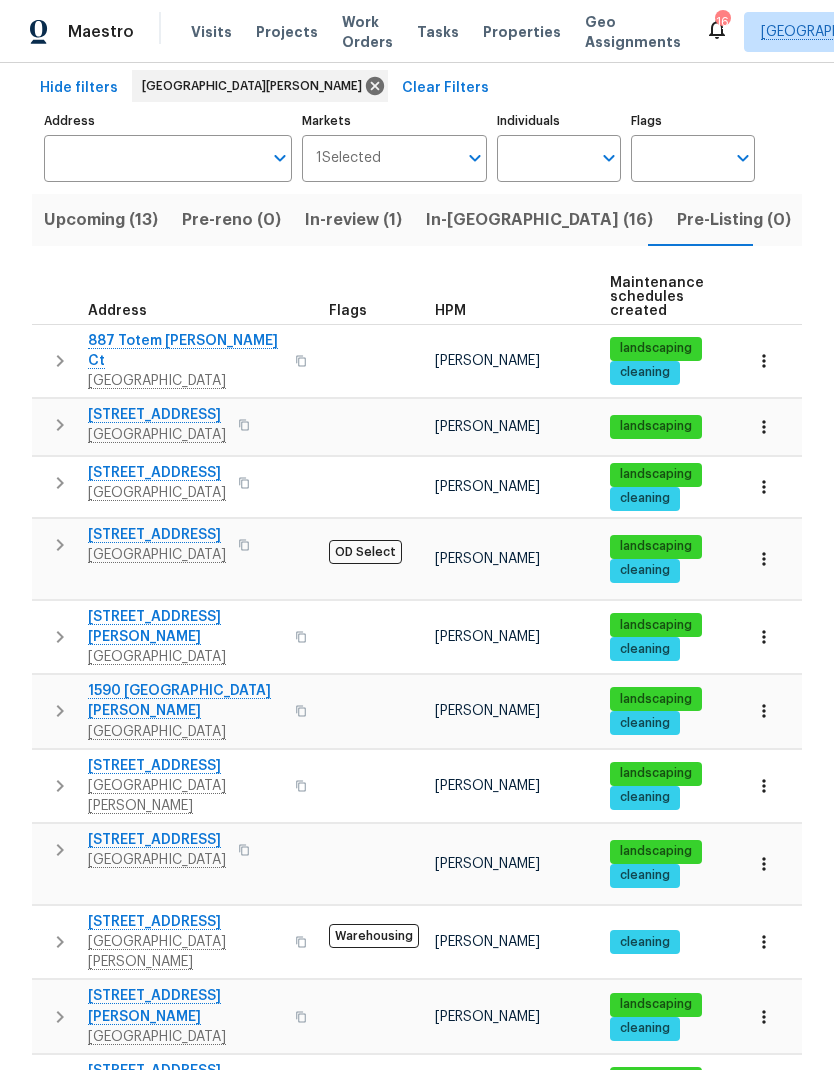click 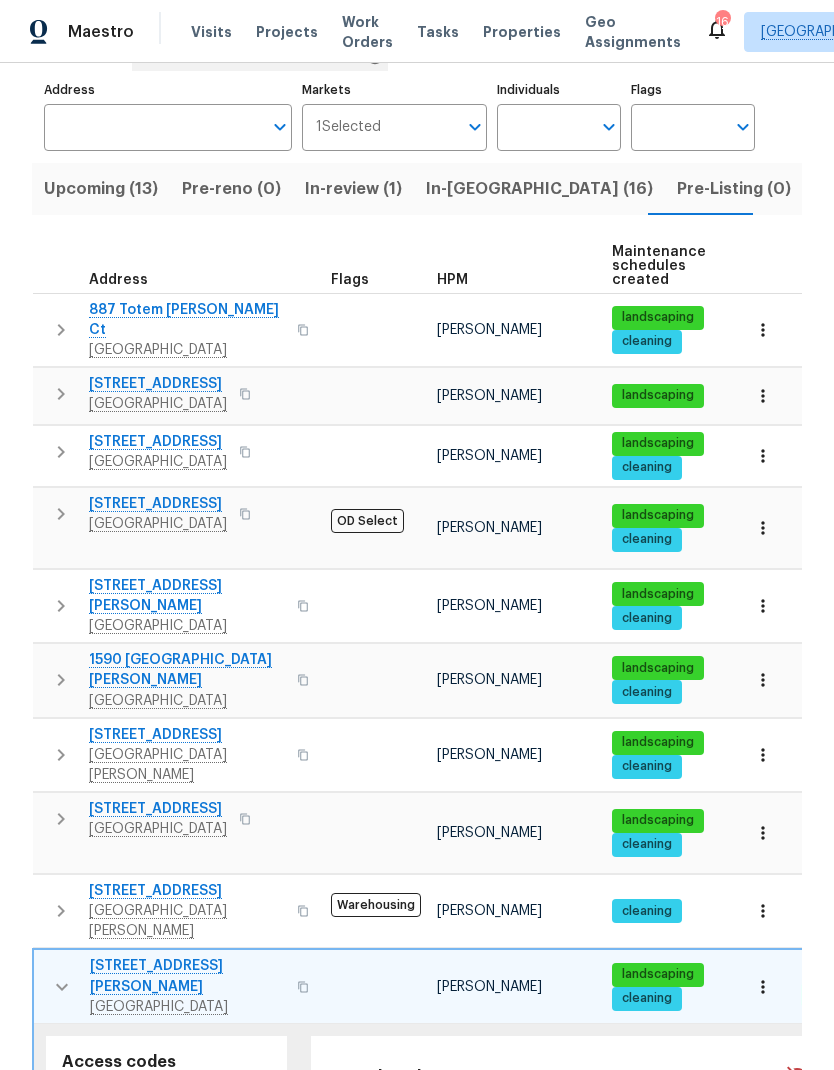 scroll, scrollTop: 147, scrollLeft: 0, axis: vertical 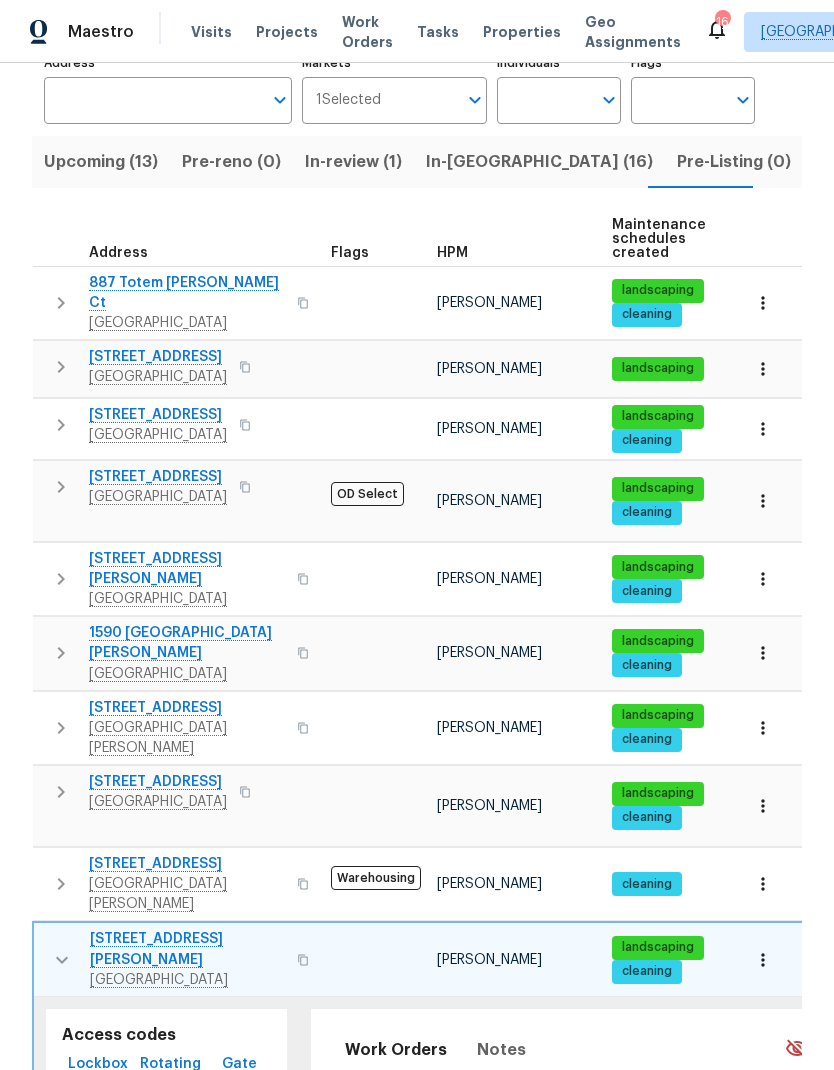 click on "Schedule a visit" at bounding box center [199, 1189] 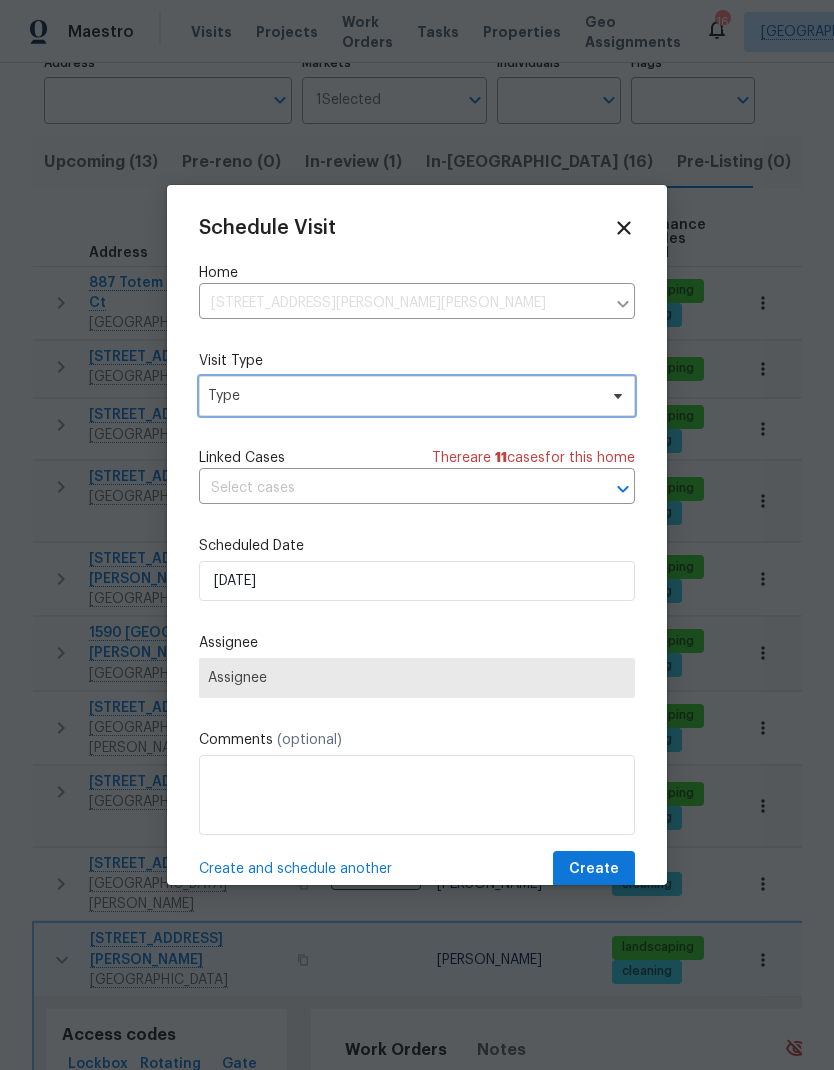click on "Type" at bounding box center [402, 396] 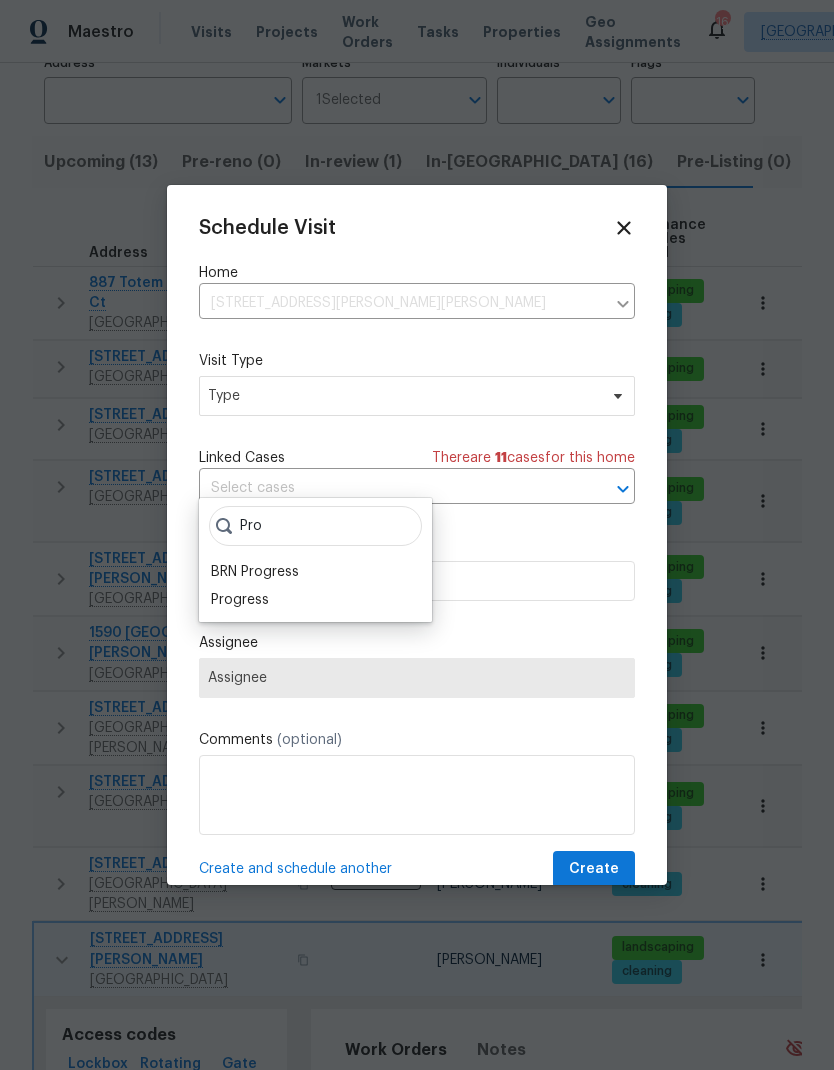 type on "Pro" 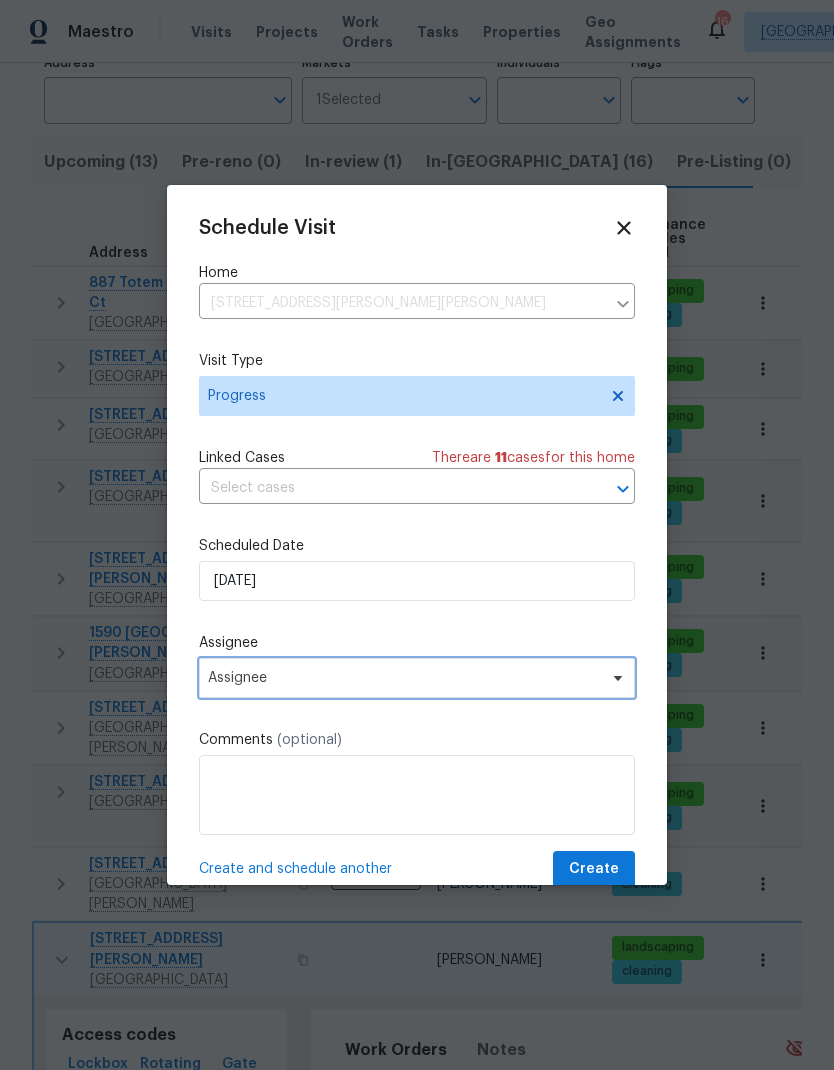 click on "Assignee" at bounding box center [417, 678] 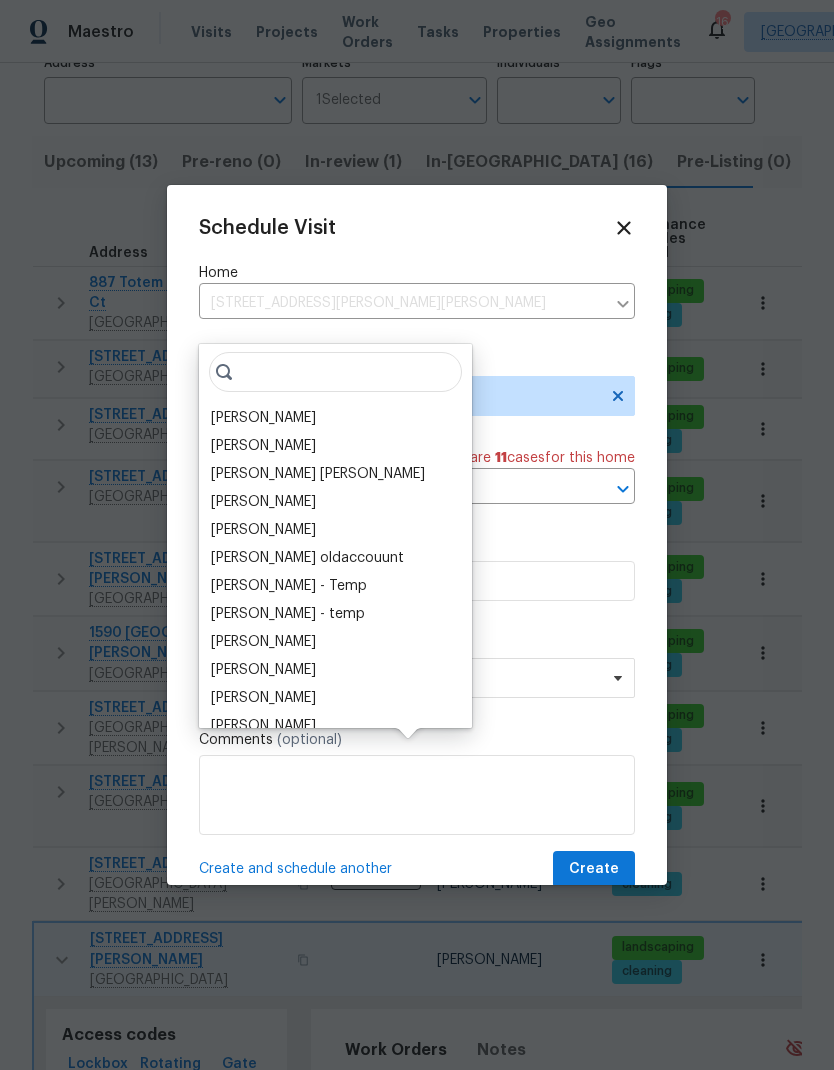click on "[PERSON_NAME]" at bounding box center [335, 418] 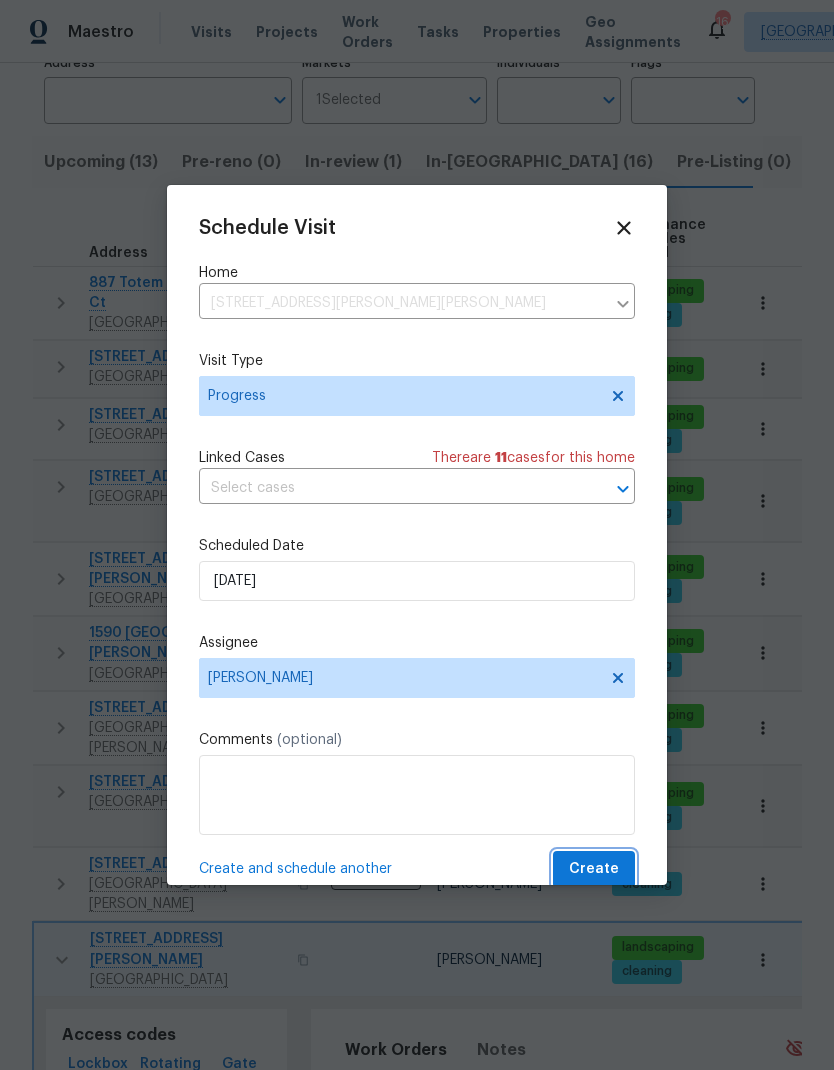 click on "Create" at bounding box center [594, 869] 